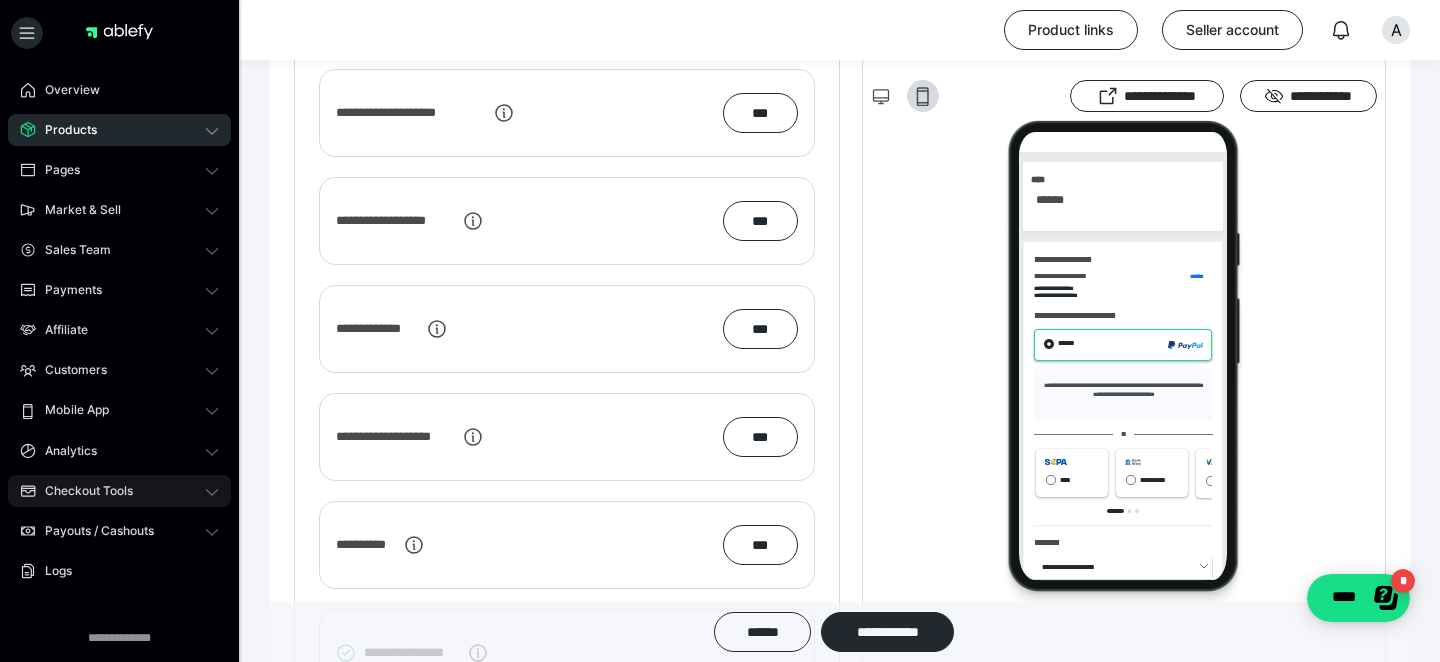 scroll, scrollTop: 0, scrollLeft: 0, axis: both 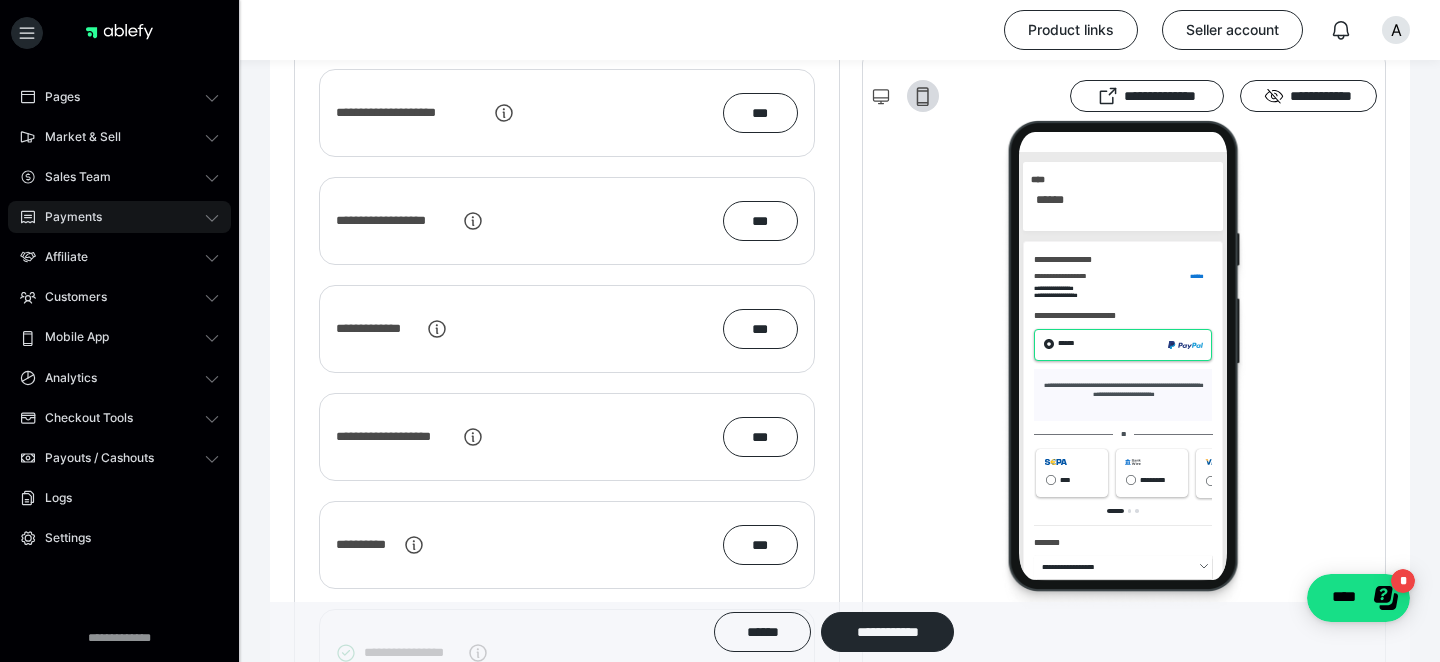 click on "Payments" at bounding box center (66, 217) 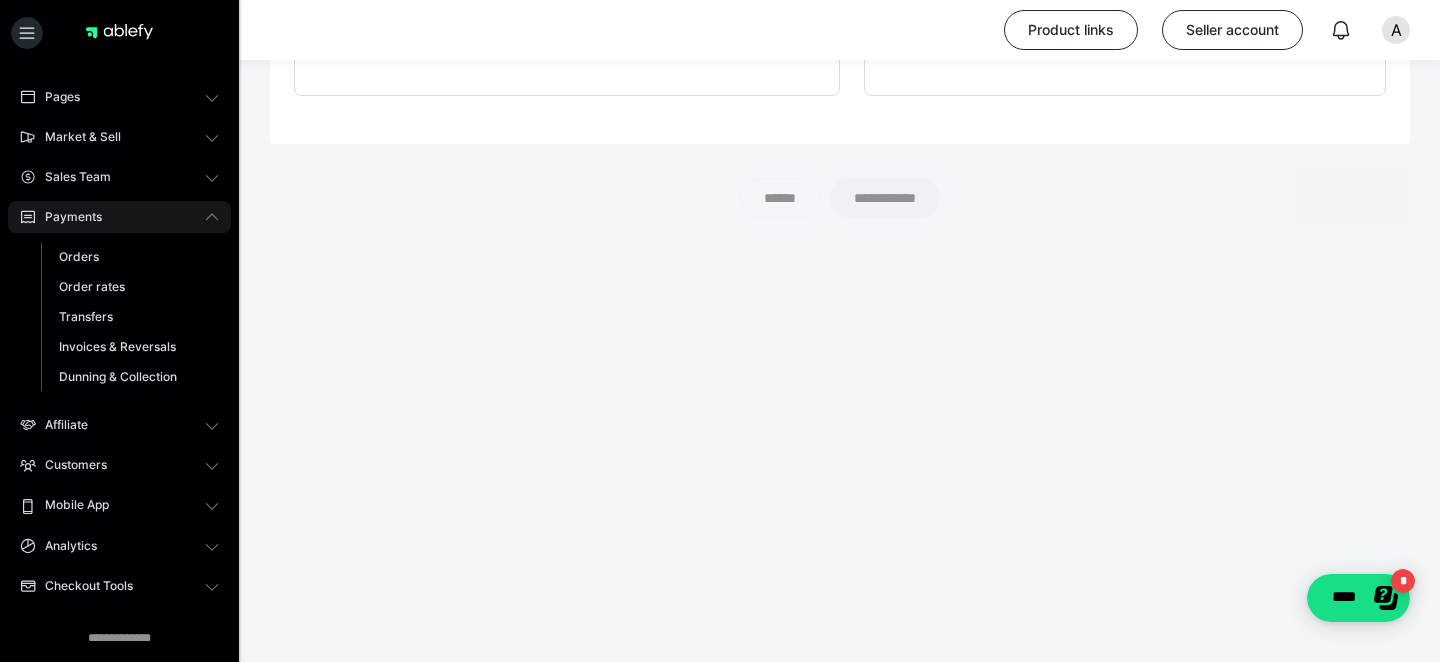 scroll, scrollTop: 2331, scrollLeft: 0, axis: vertical 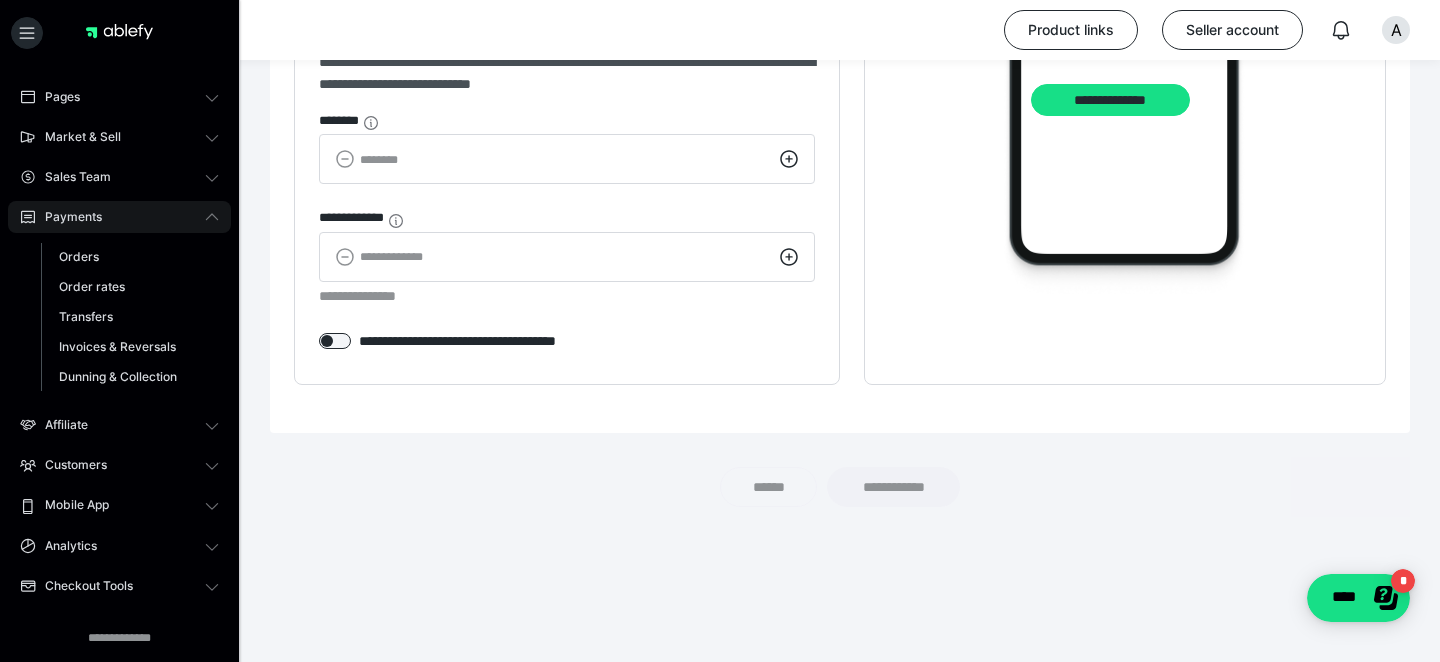 type on "****" 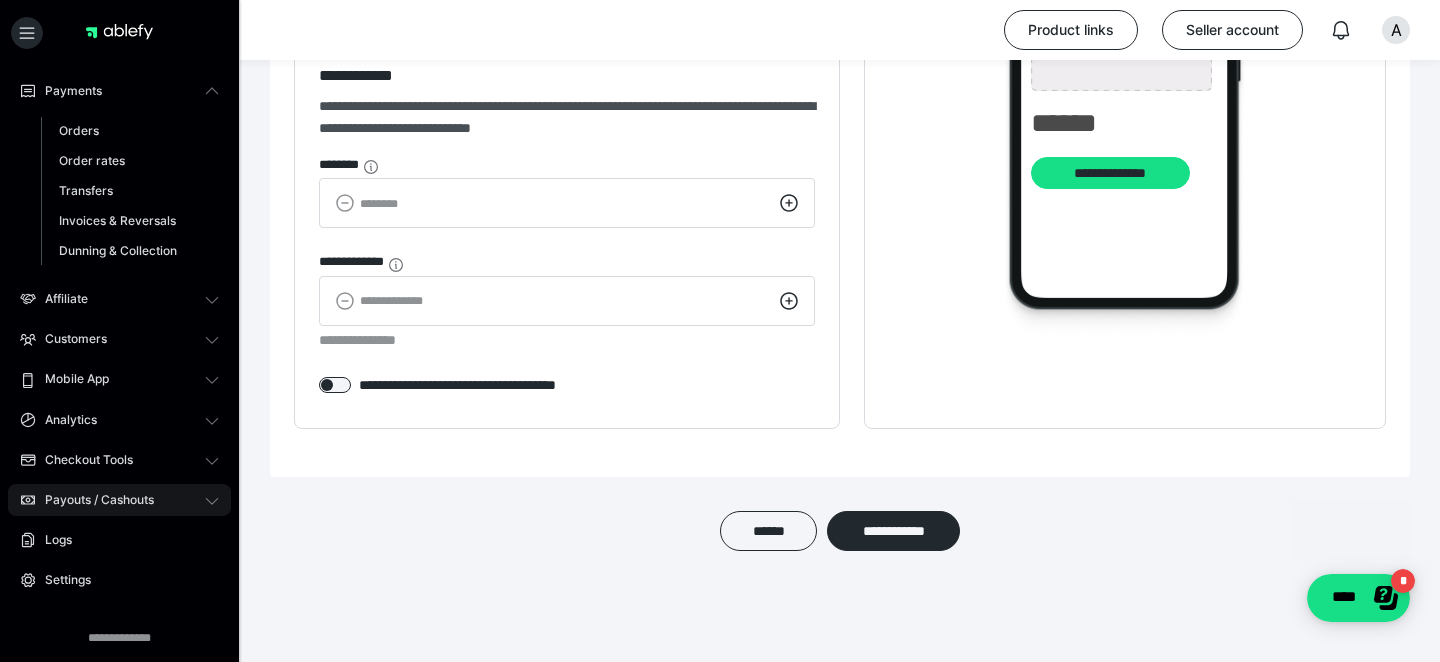 click on "Payouts / Cashouts" at bounding box center (92, 500) 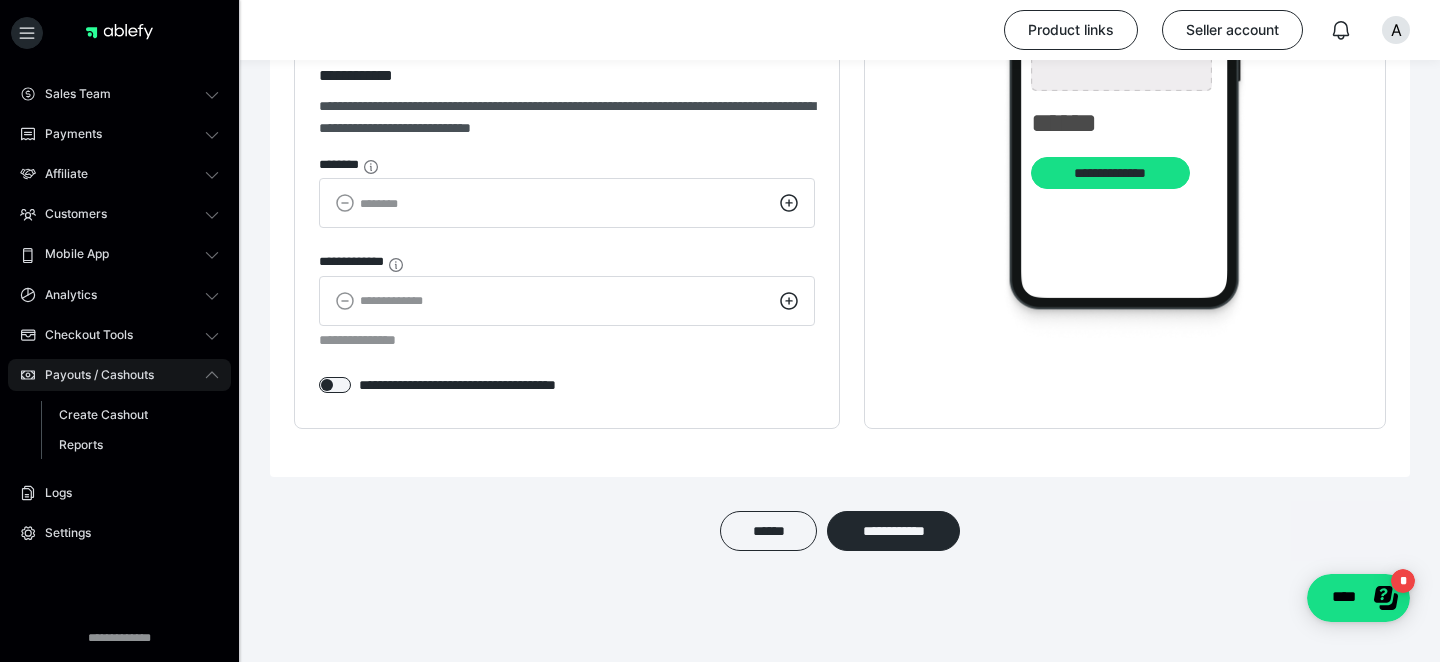 scroll, scrollTop: 155, scrollLeft: 0, axis: vertical 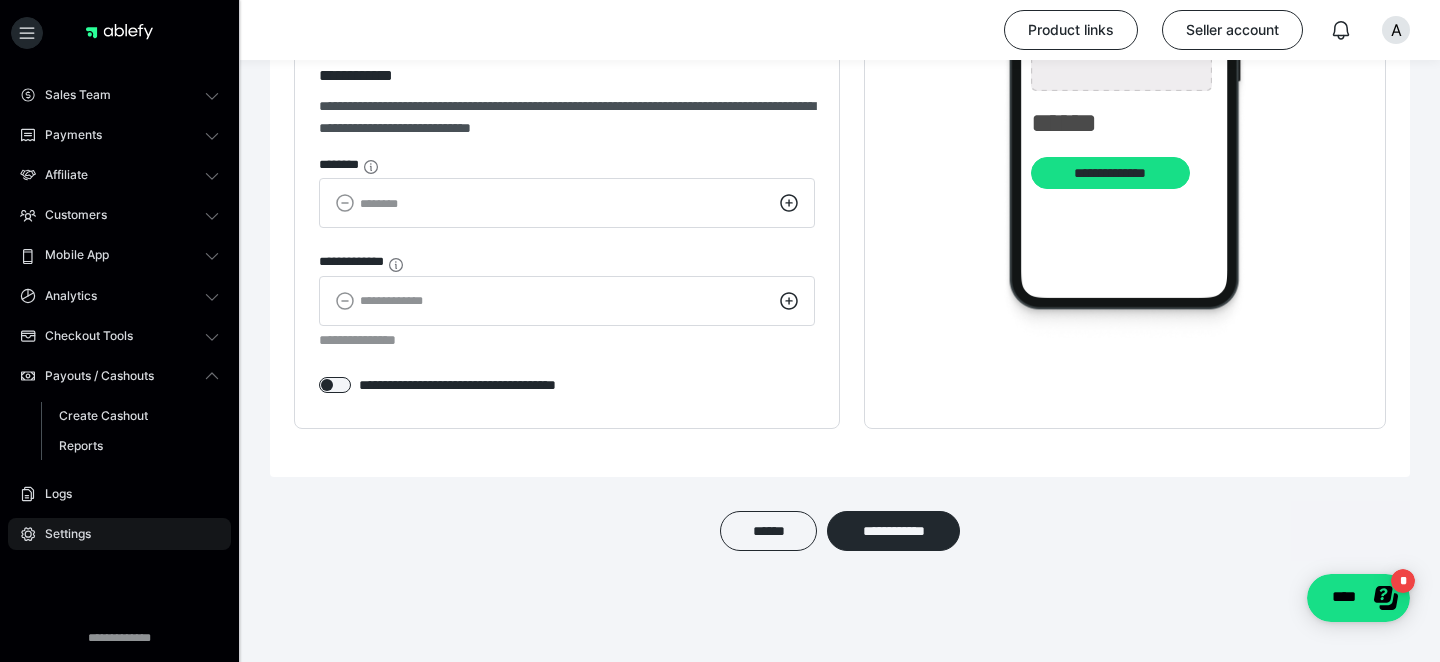 click on "Settings" at bounding box center [61, 534] 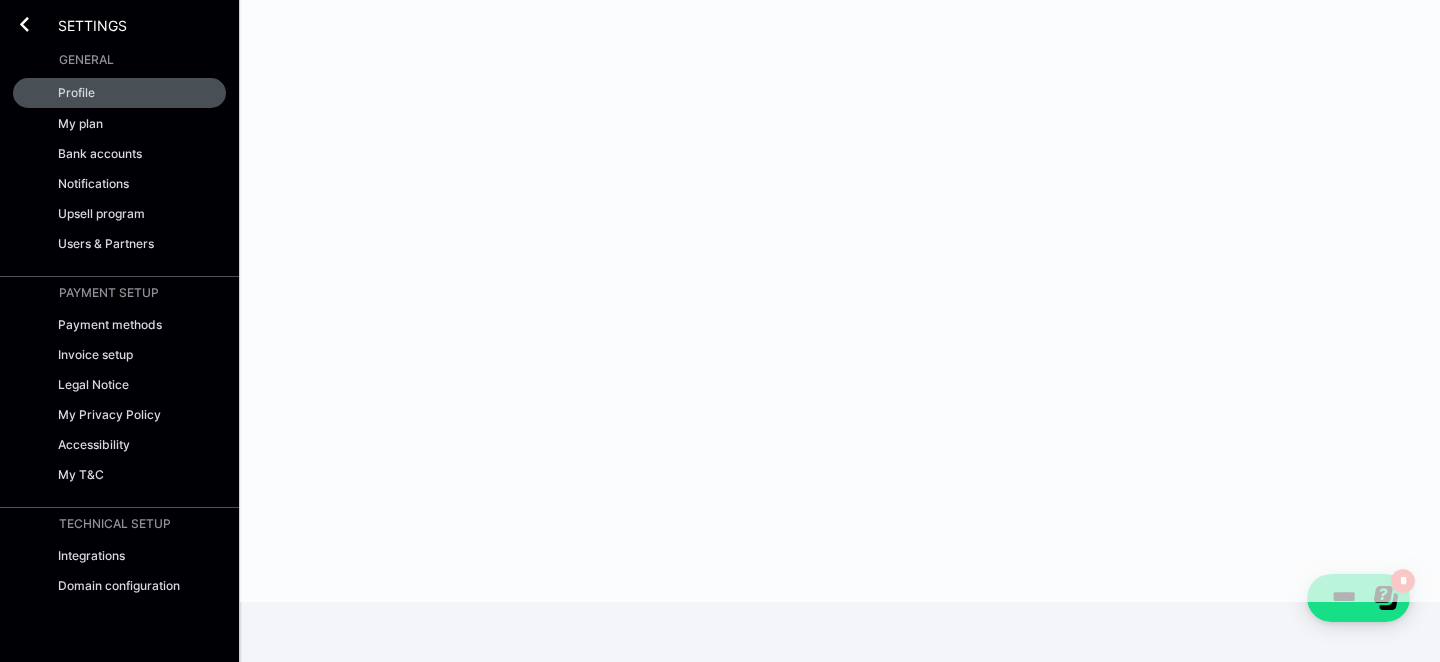 scroll, scrollTop: 0, scrollLeft: 0, axis: both 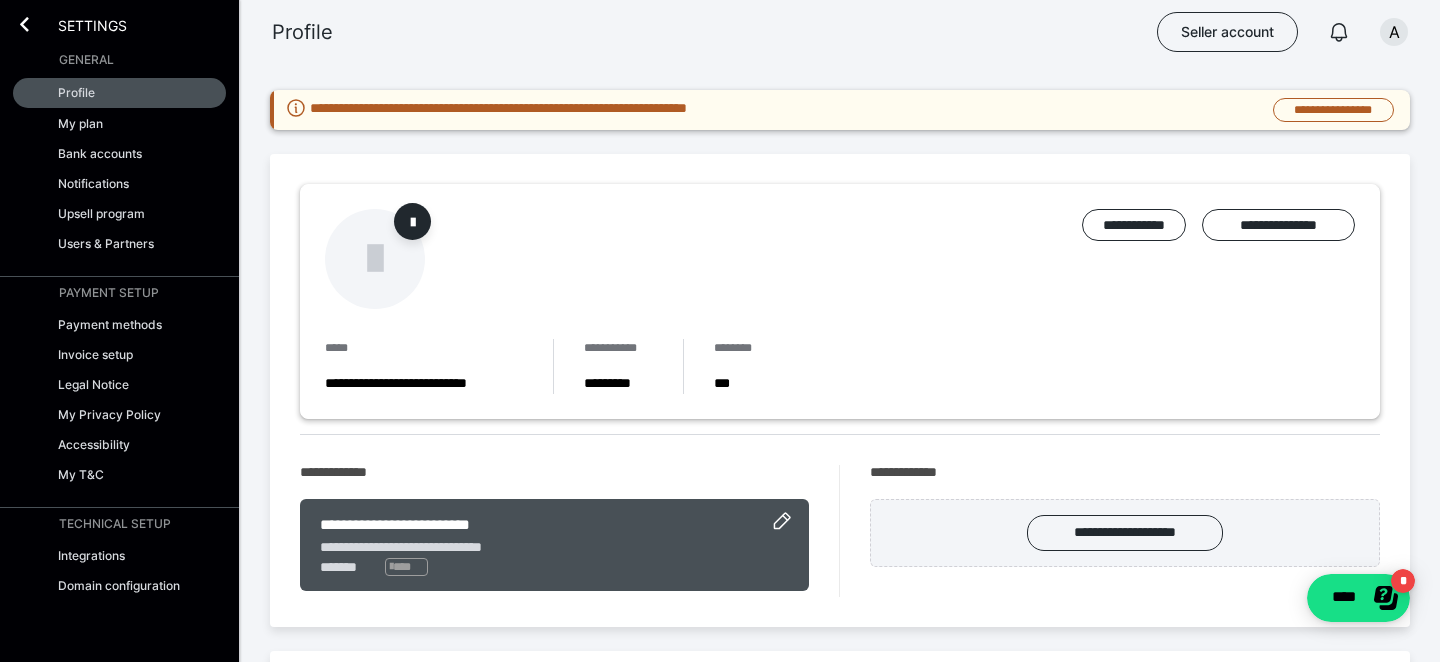 click on "Settings" at bounding box center (78, 24) 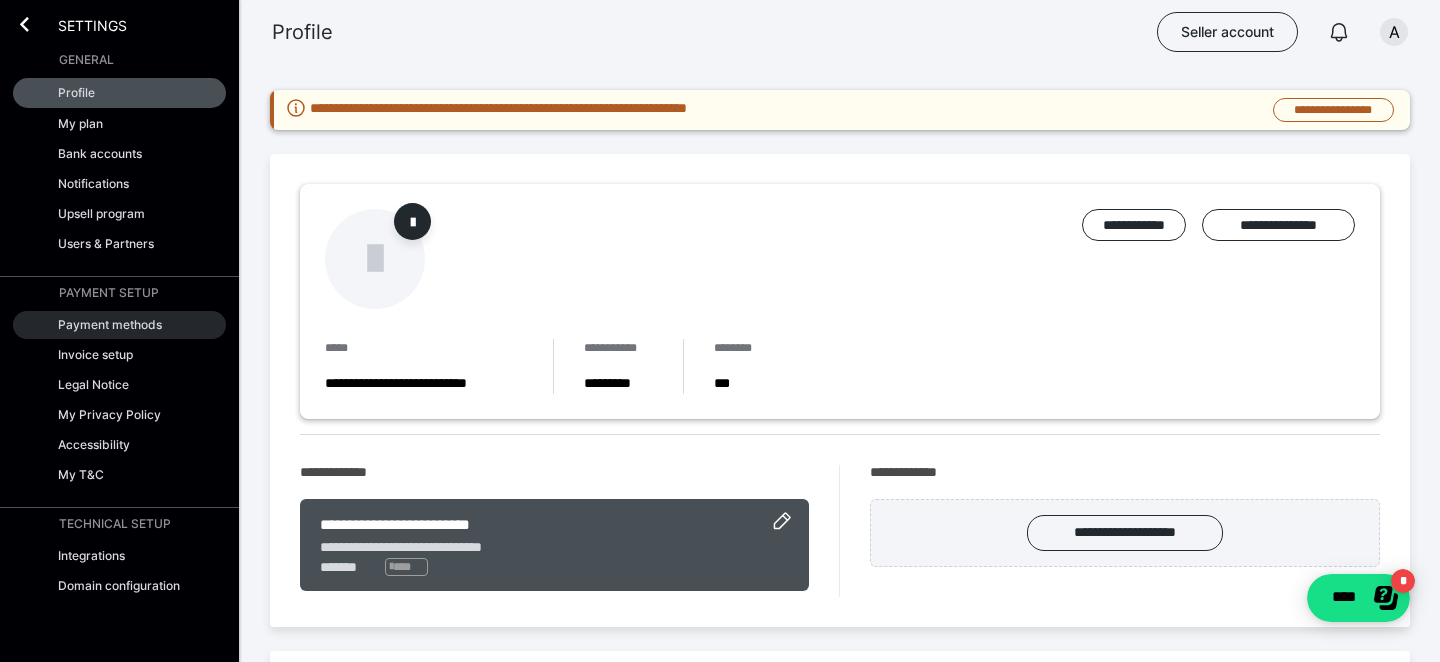 click on "Payment methods" at bounding box center (110, 324) 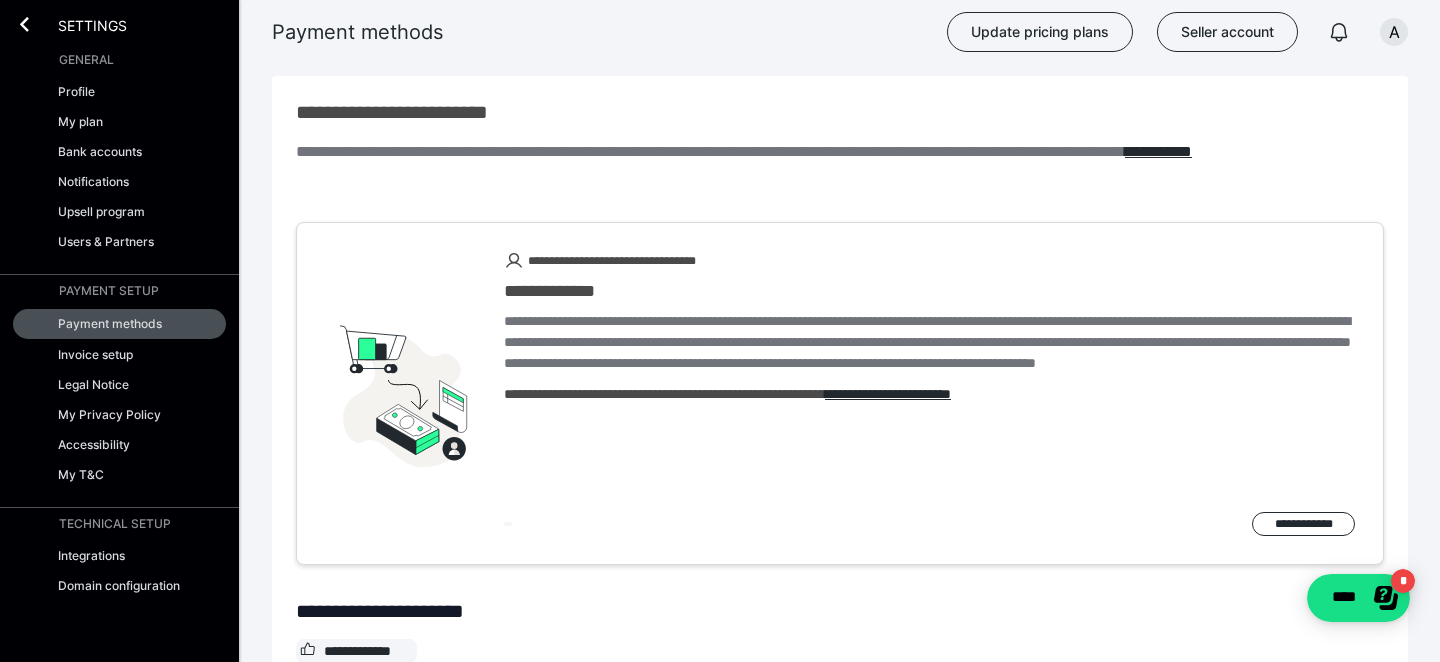 scroll, scrollTop: 0, scrollLeft: 0, axis: both 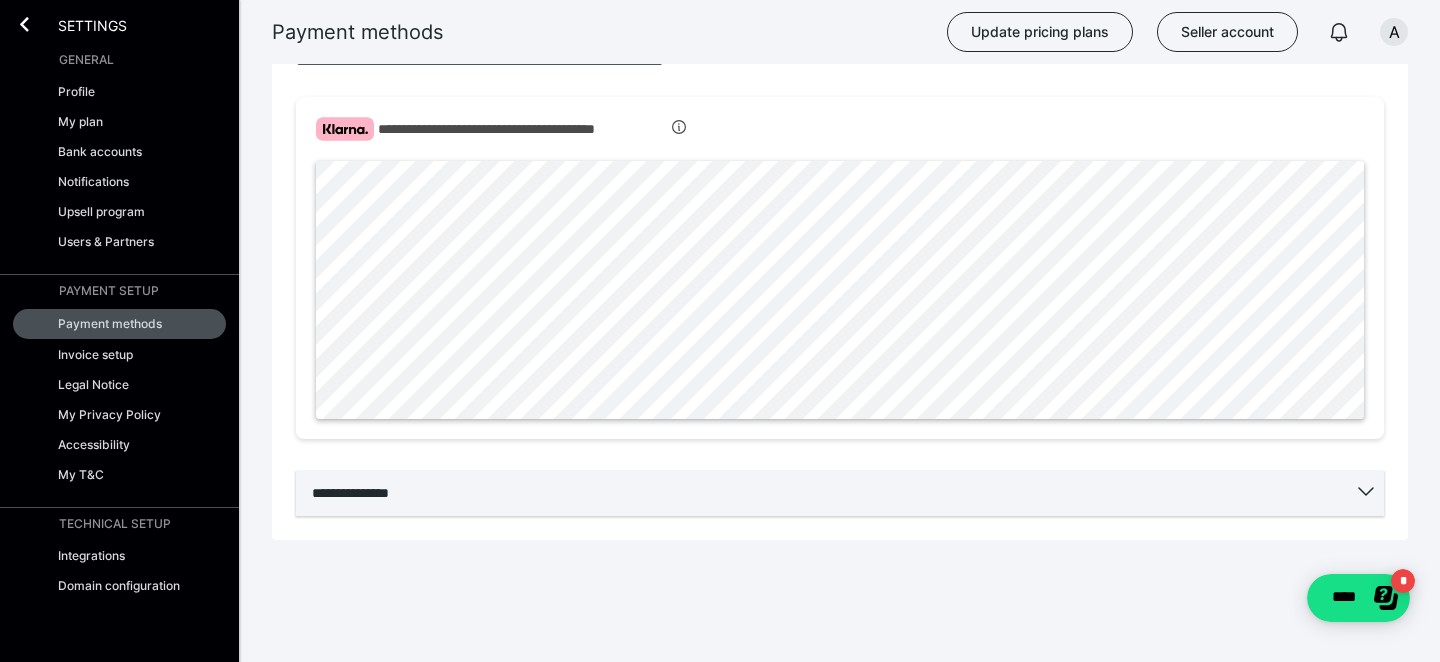 click on "**********" at bounding box center [840, 493] 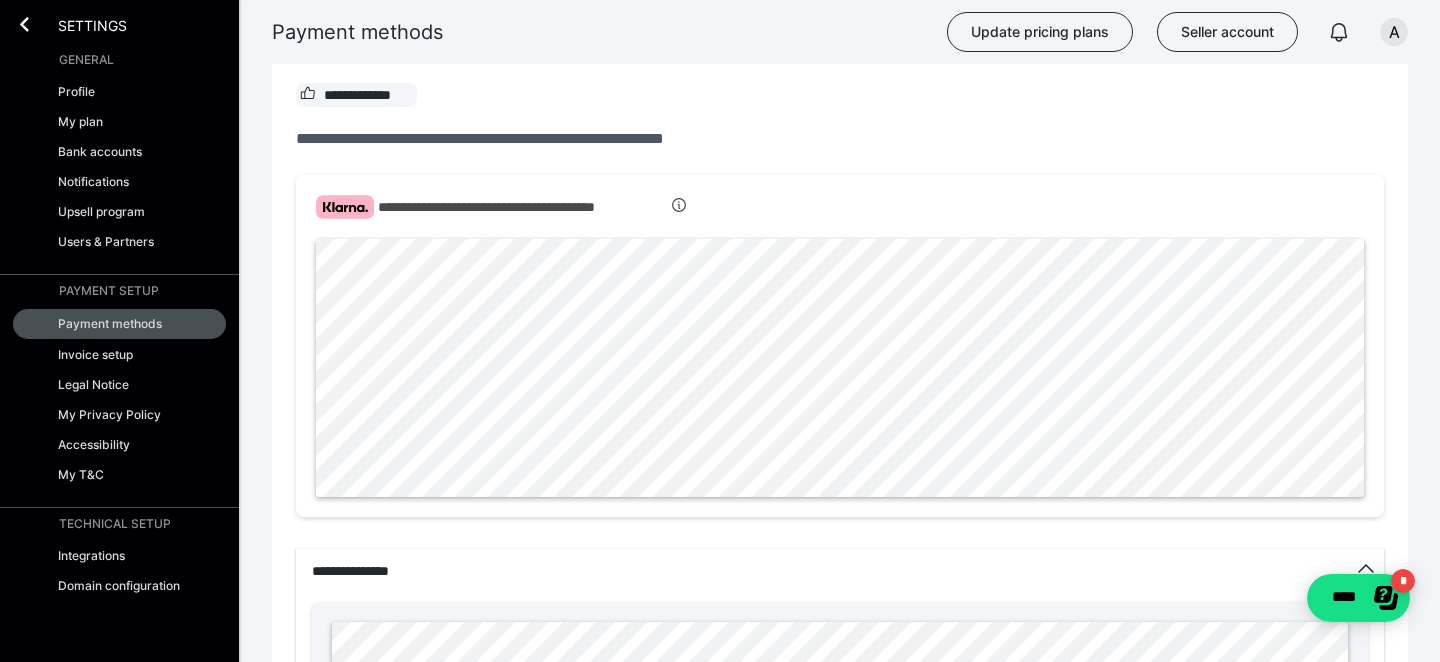 scroll, scrollTop: 443, scrollLeft: 0, axis: vertical 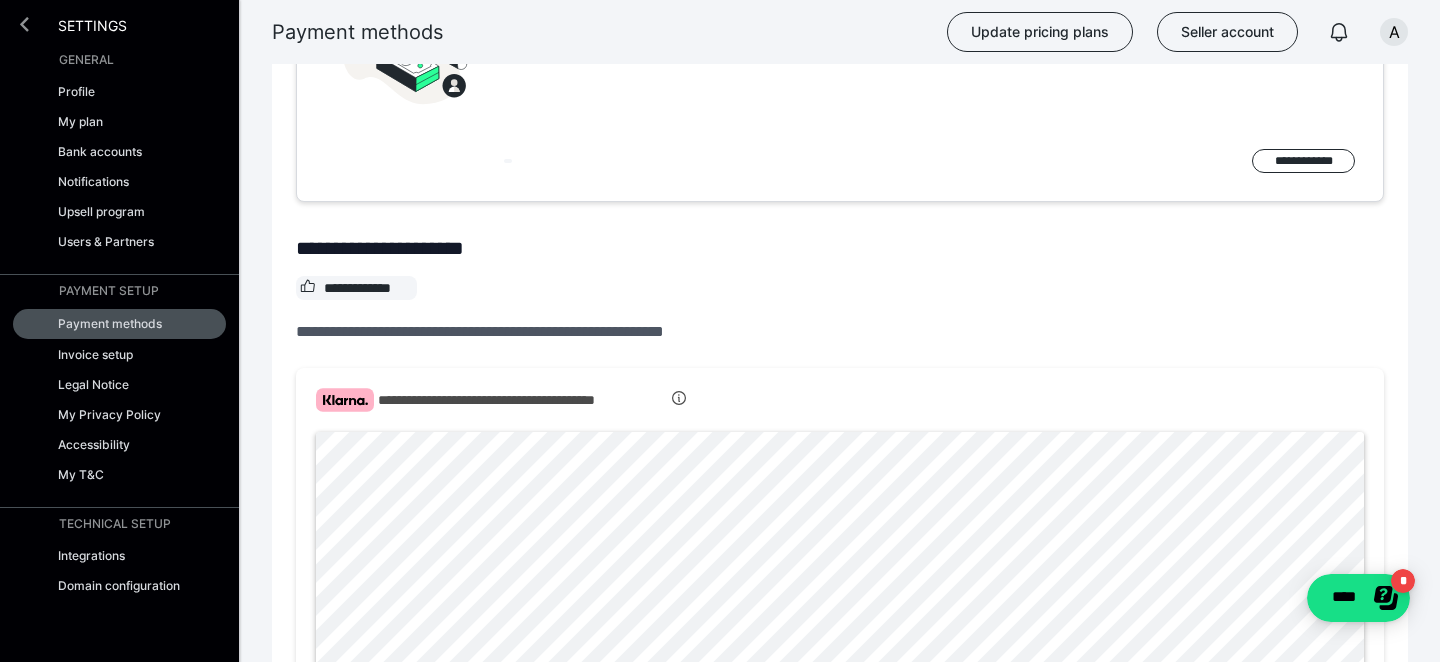 click at bounding box center [24, 24] 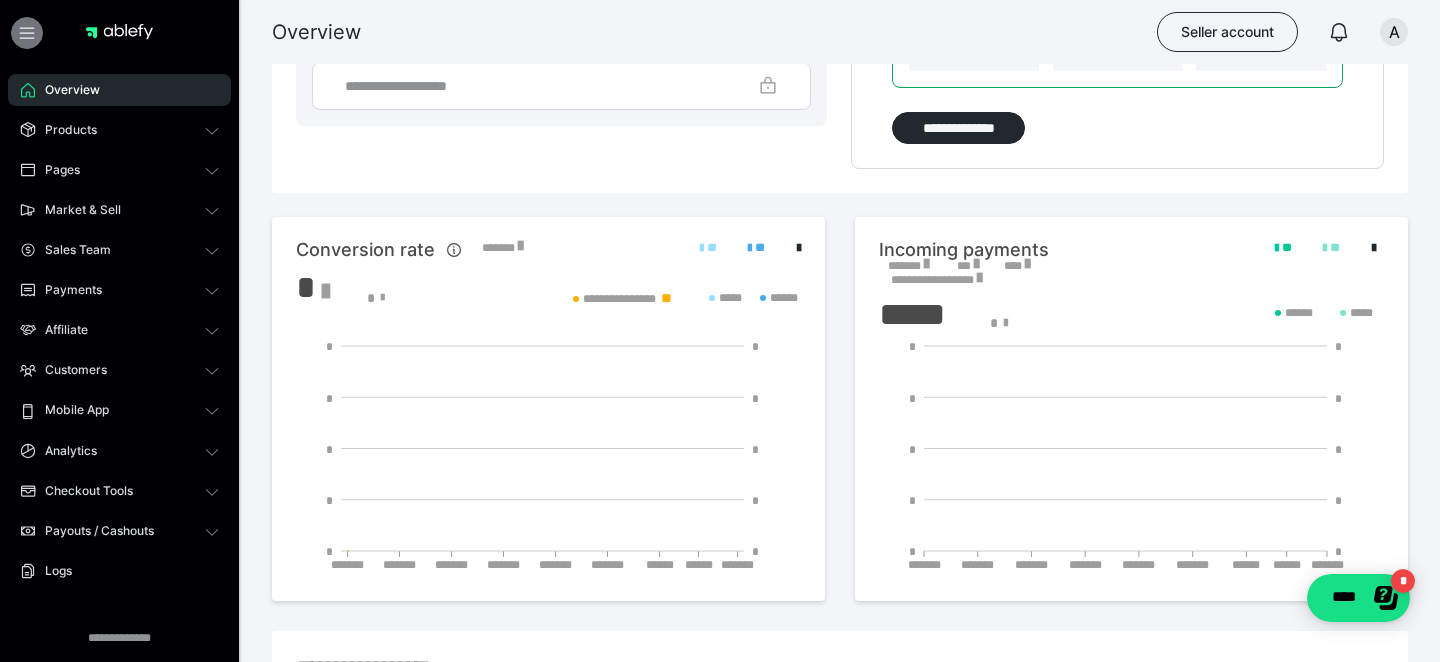 scroll, scrollTop: 0, scrollLeft: 0, axis: both 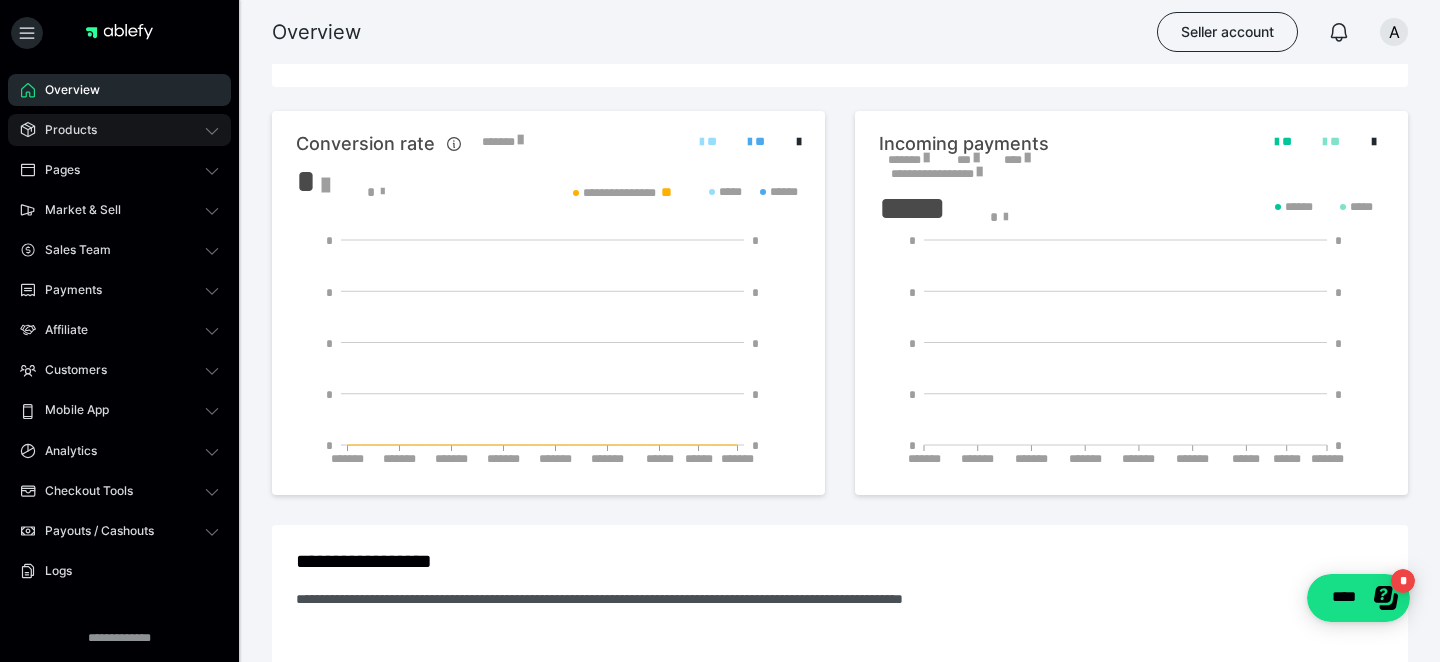 click on "Products" at bounding box center (64, 130) 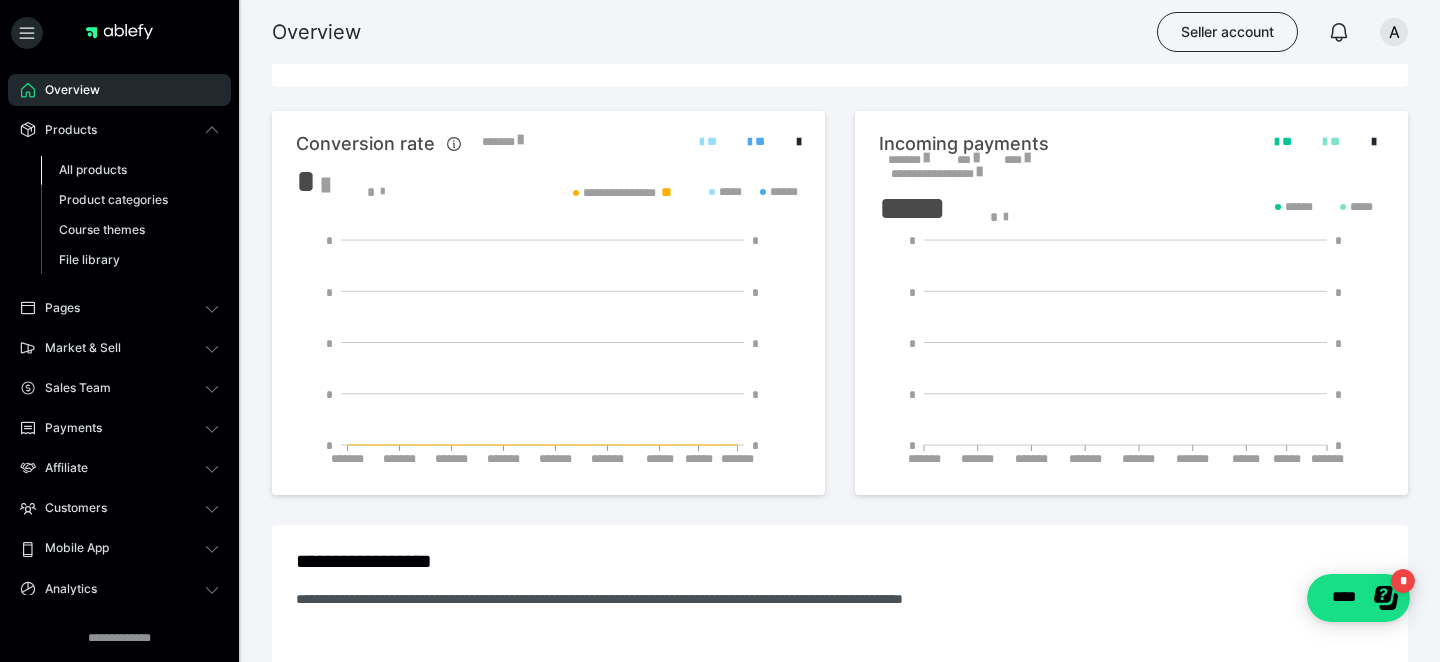 click on "All products" at bounding box center [130, 170] 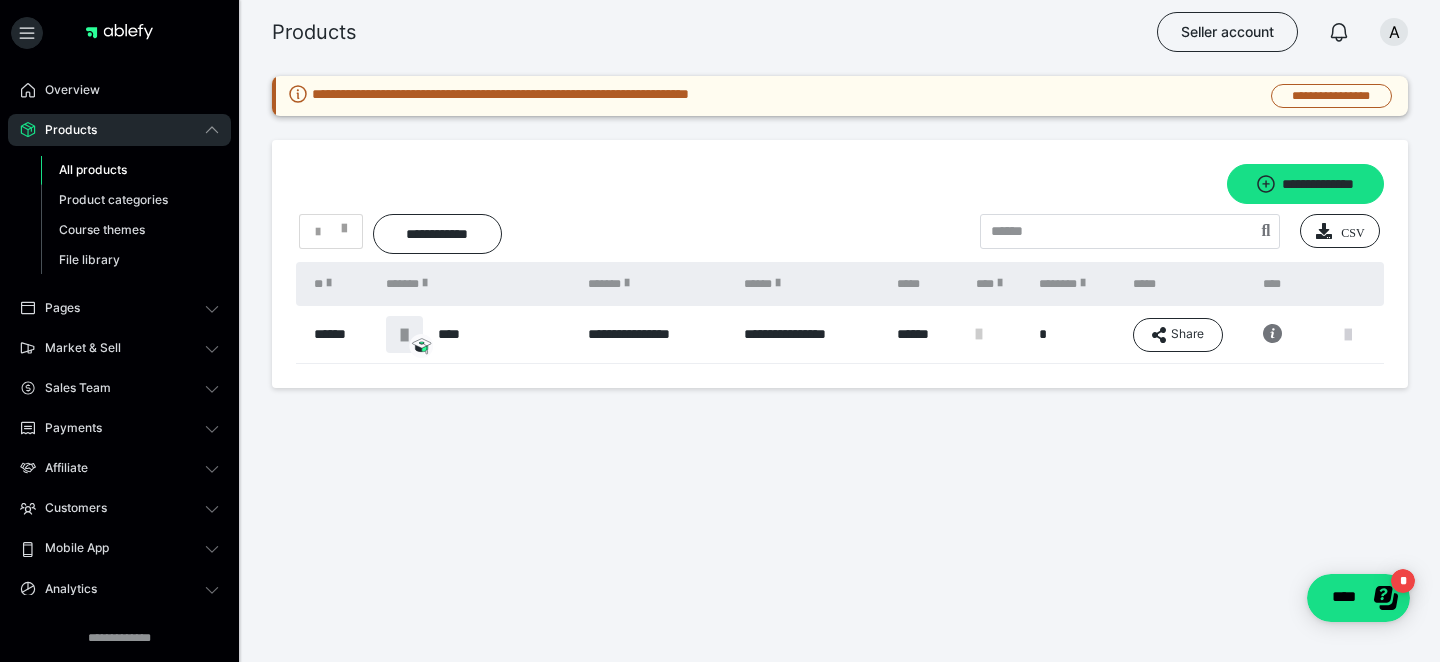 click at bounding box center [1348, 335] 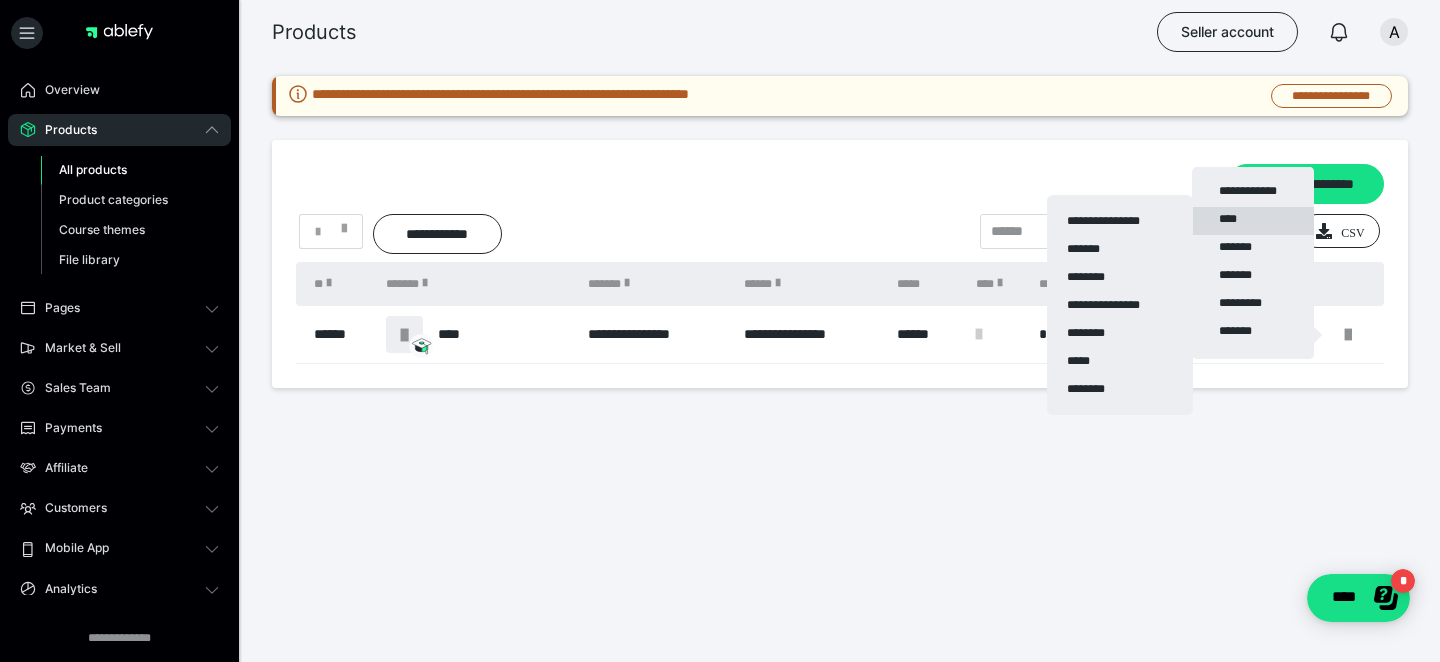 click on "**********" at bounding box center (1253, 221) 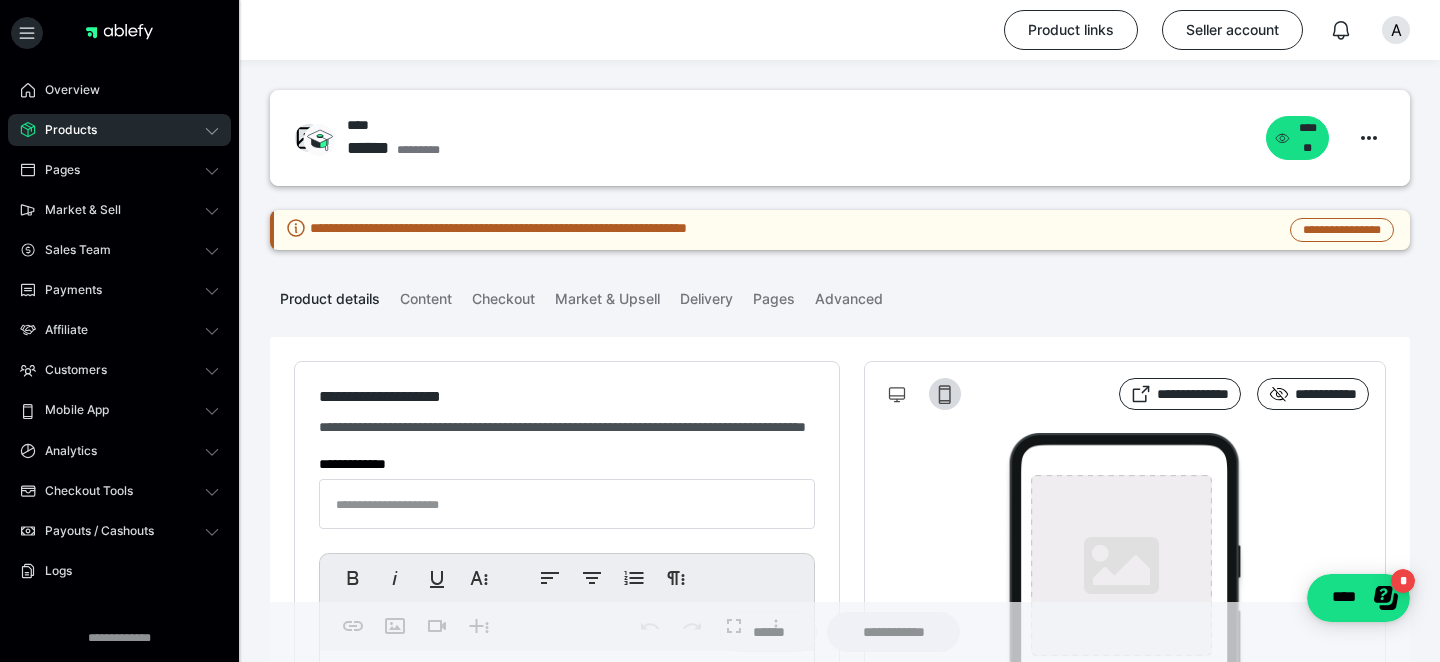 type on "****" 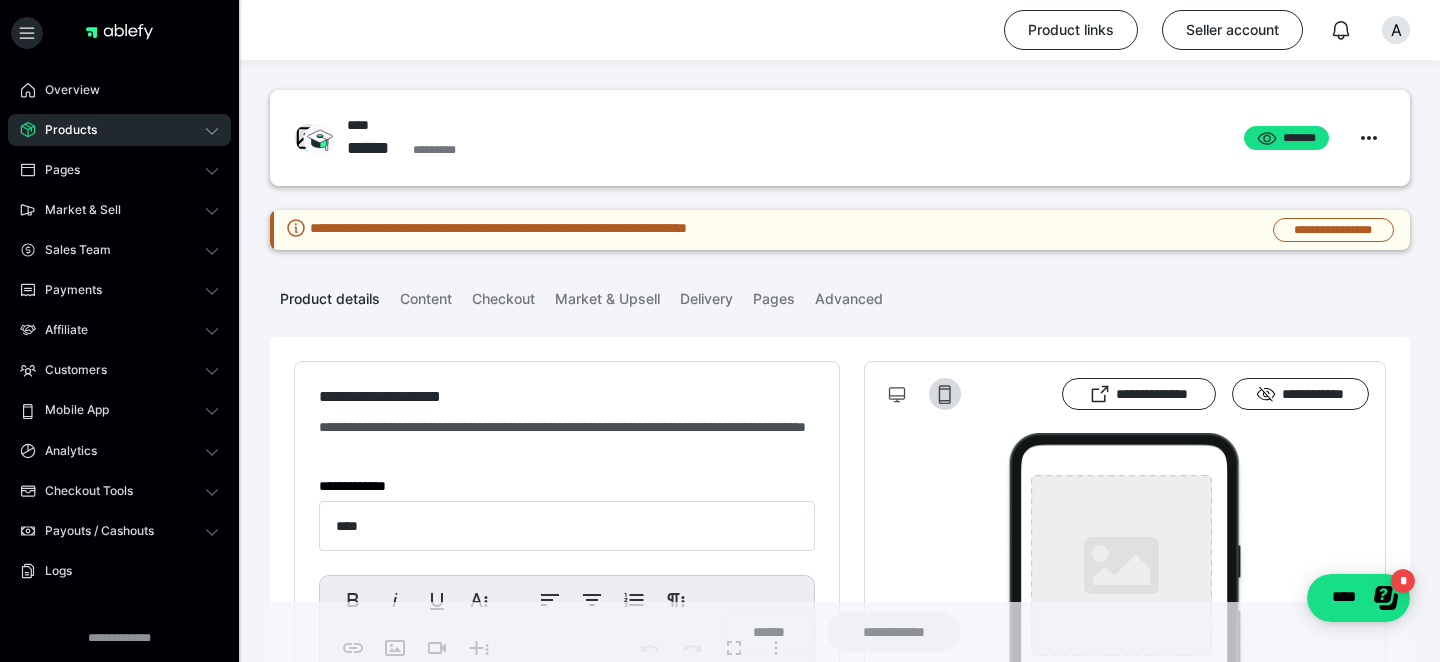 type on "**********" 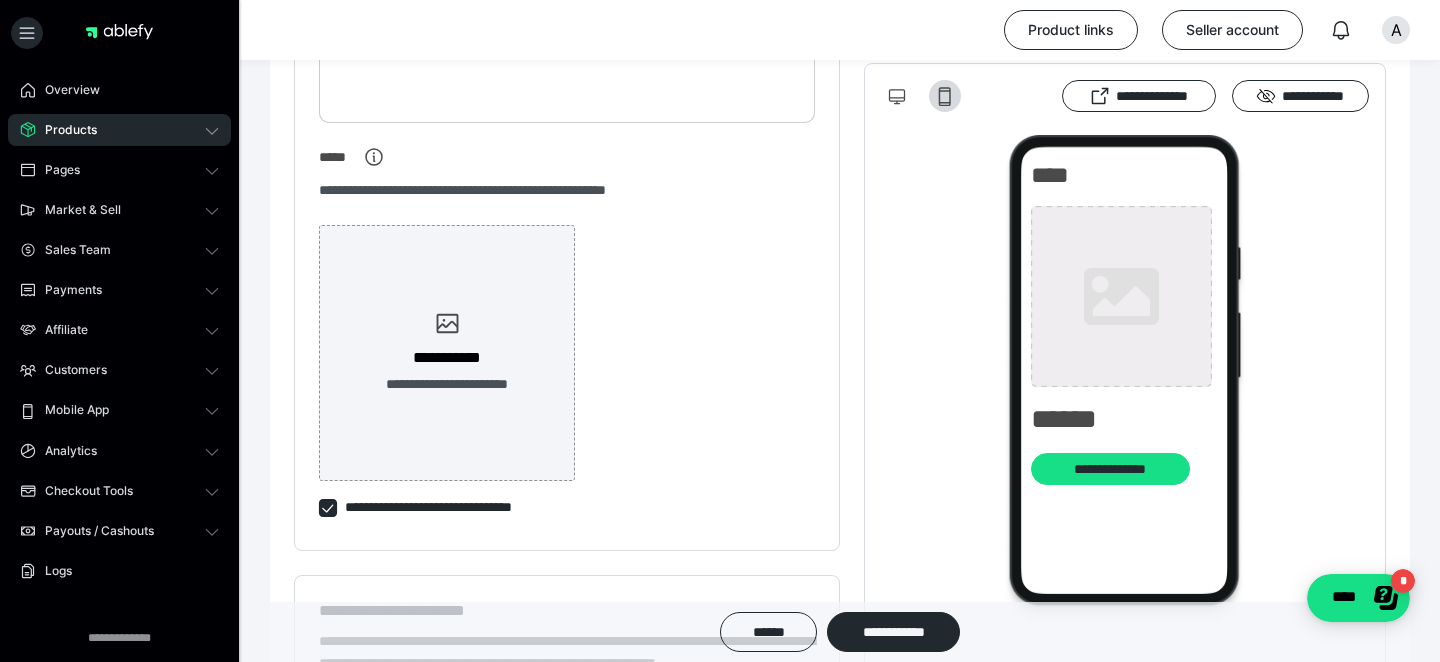 scroll, scrollTop: 0, scrollLeft: 0, axis: both 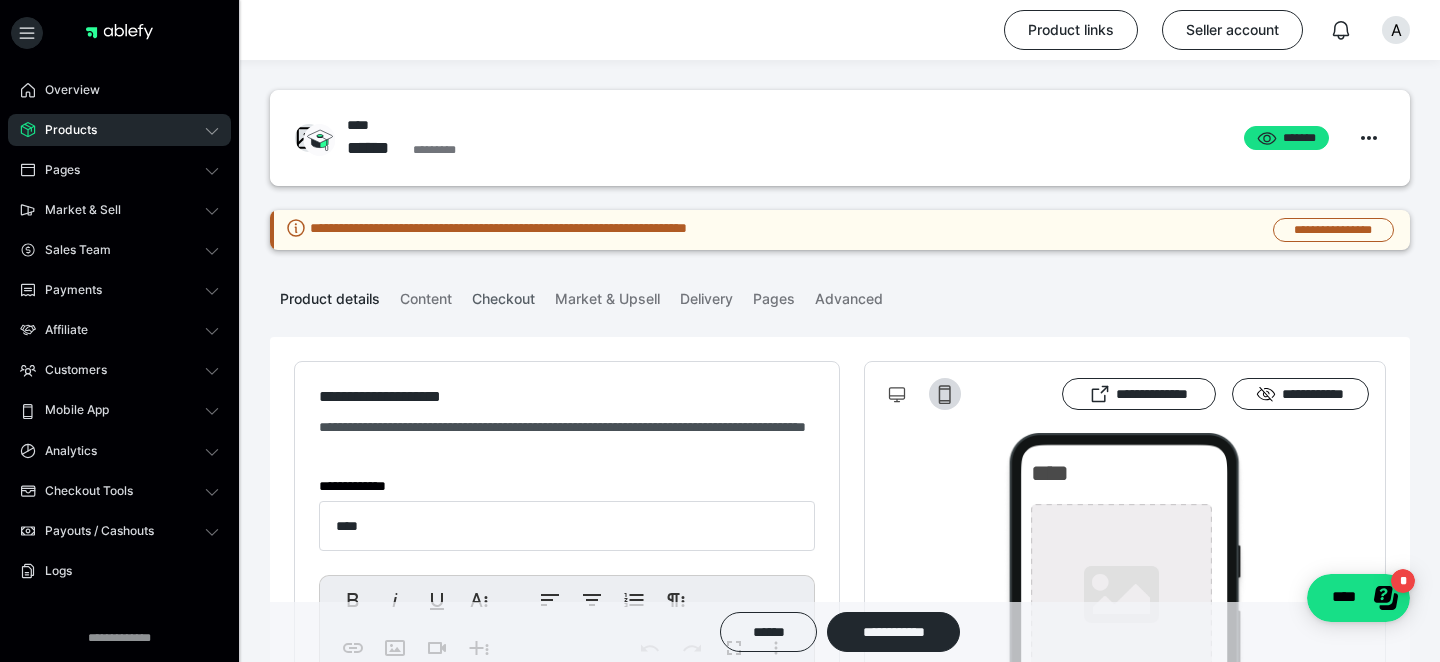 click on "Checkout" at bounding box center (503, 295) 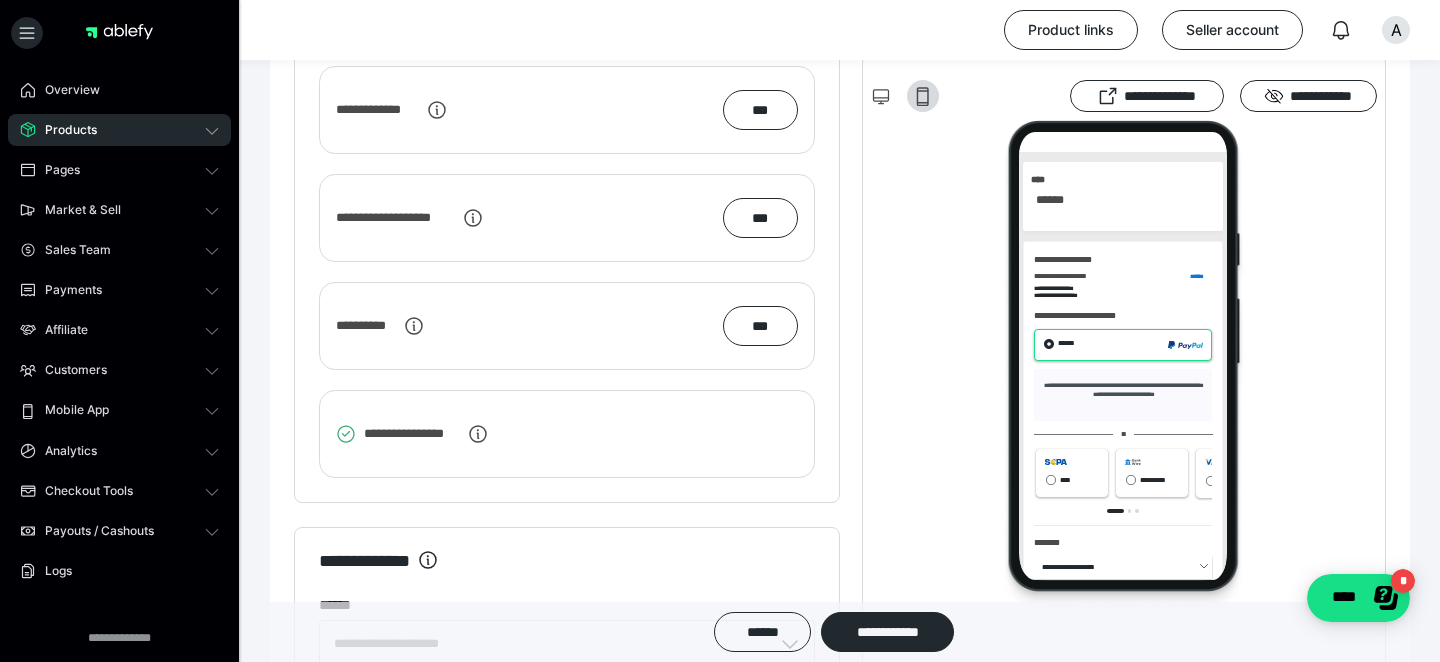 scroll, scrollTop: 2840, scrollLeft: 0, axis: vertical 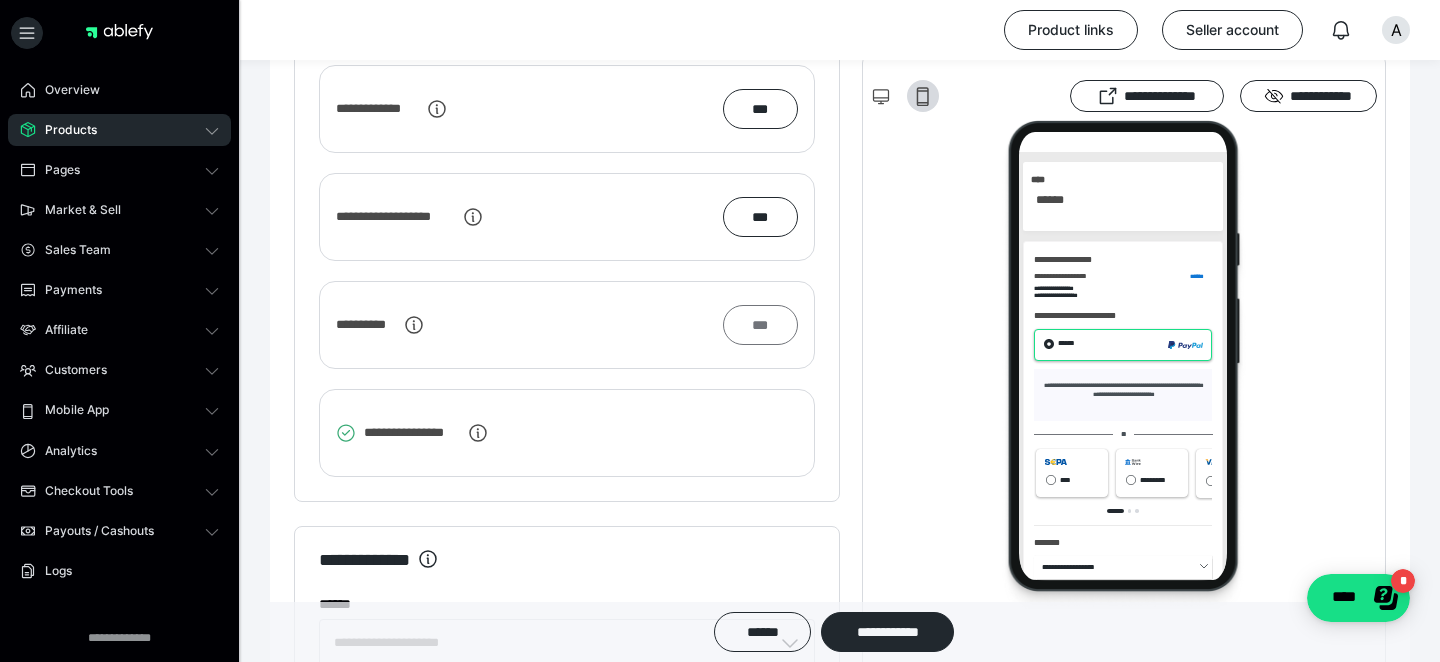 click on "***" at bounding box center (760, 325) 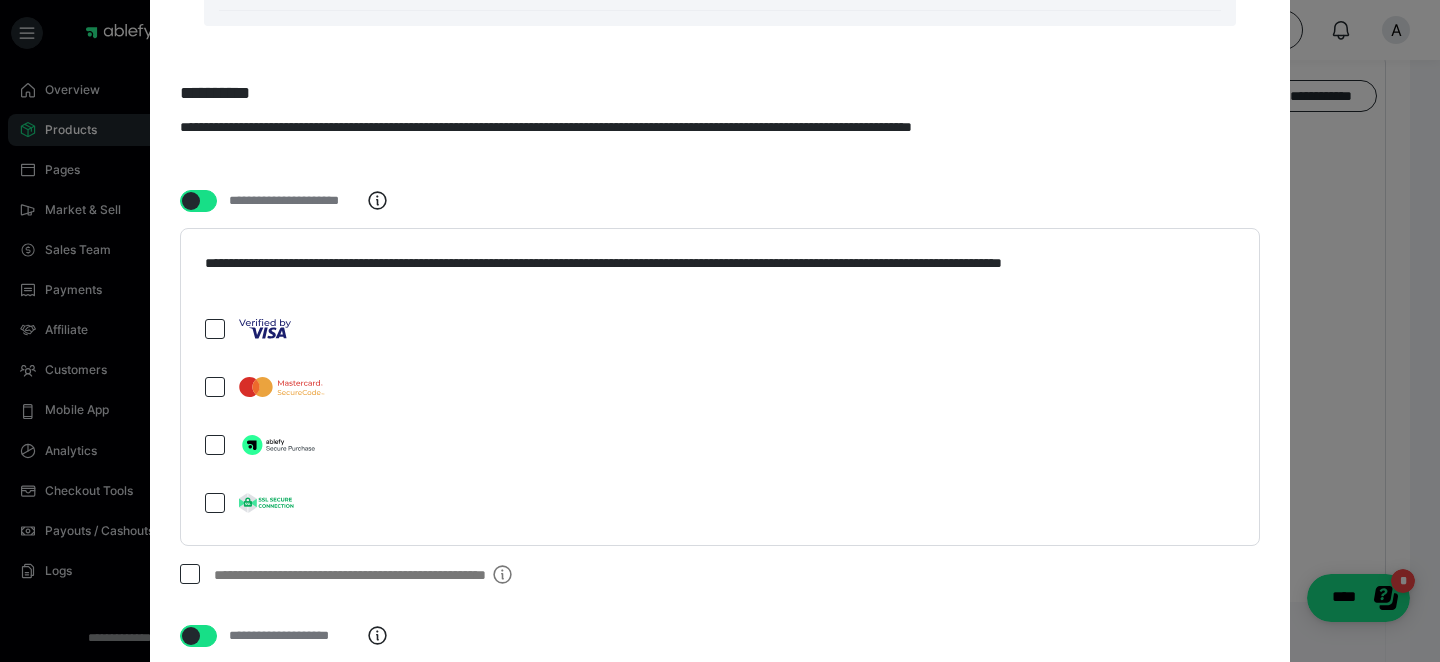 scroll, scrollTop: 3949, scrollLeft: 0, axis: vertical 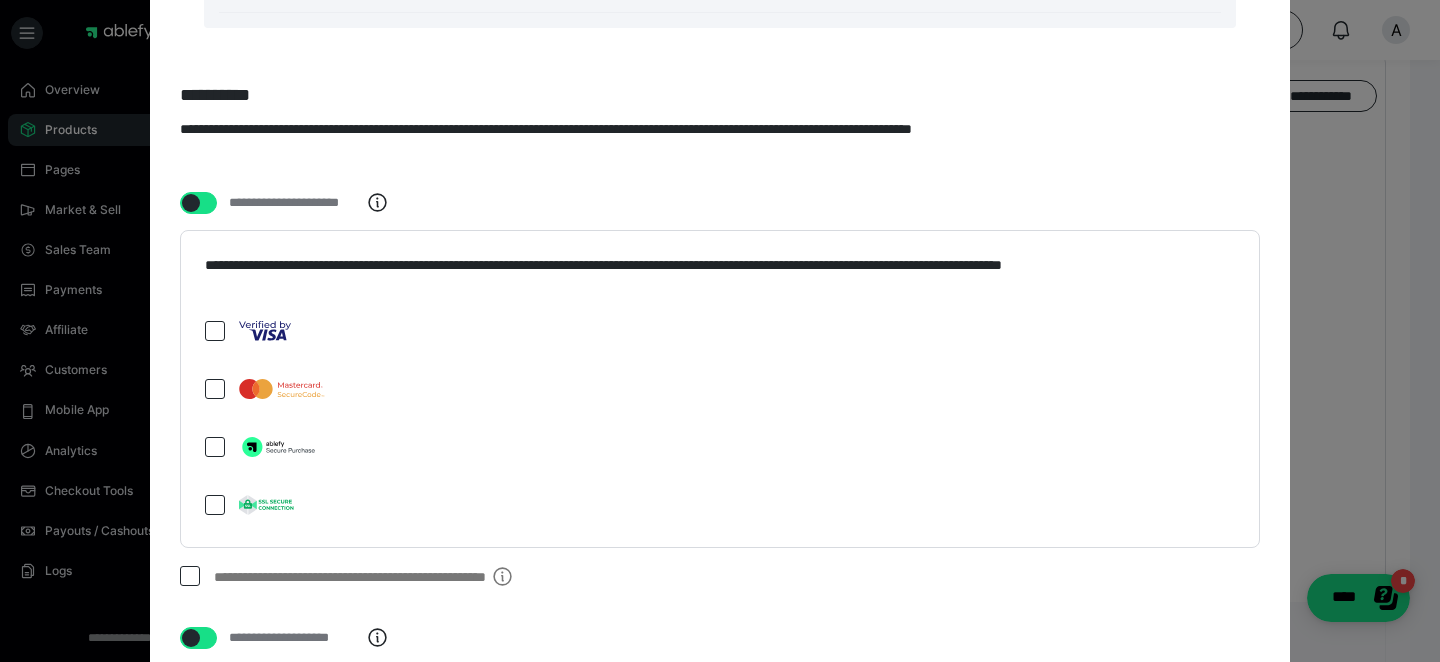 click at bounding box center (191, 203) 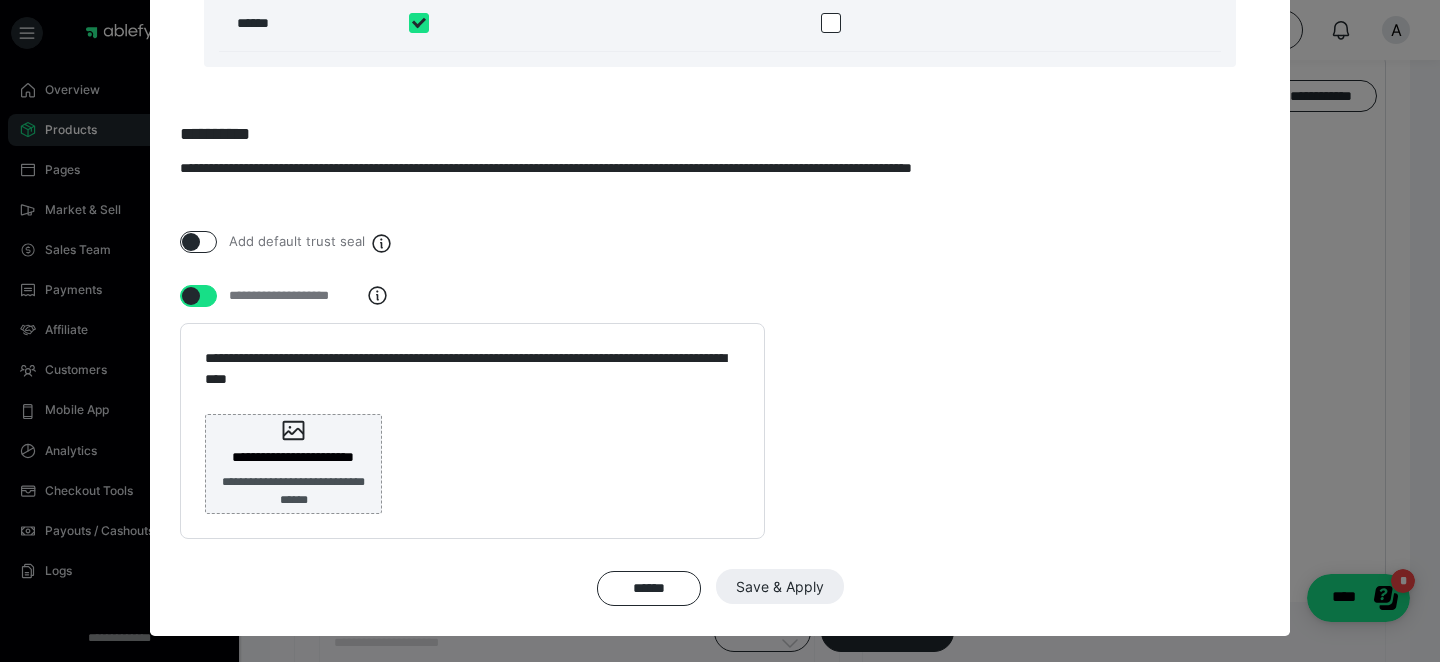 click at bounding box center (191, 242) 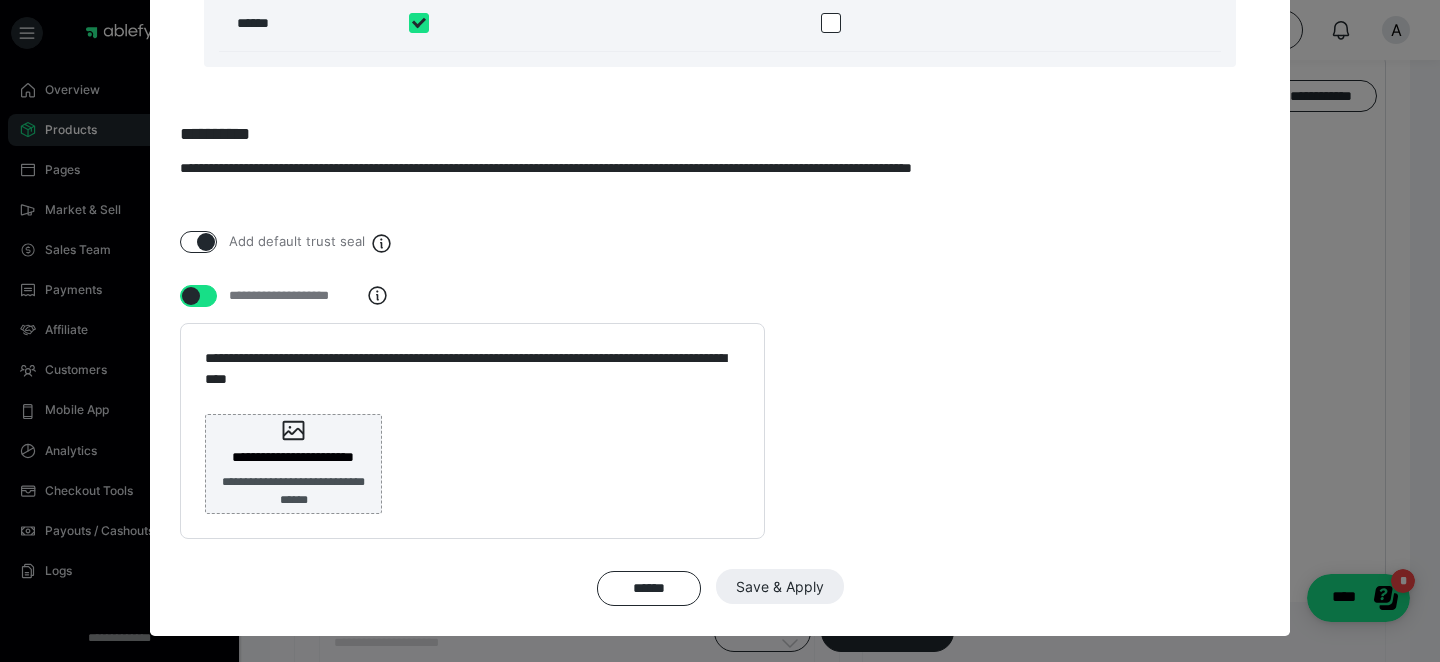 checkbox on "true" 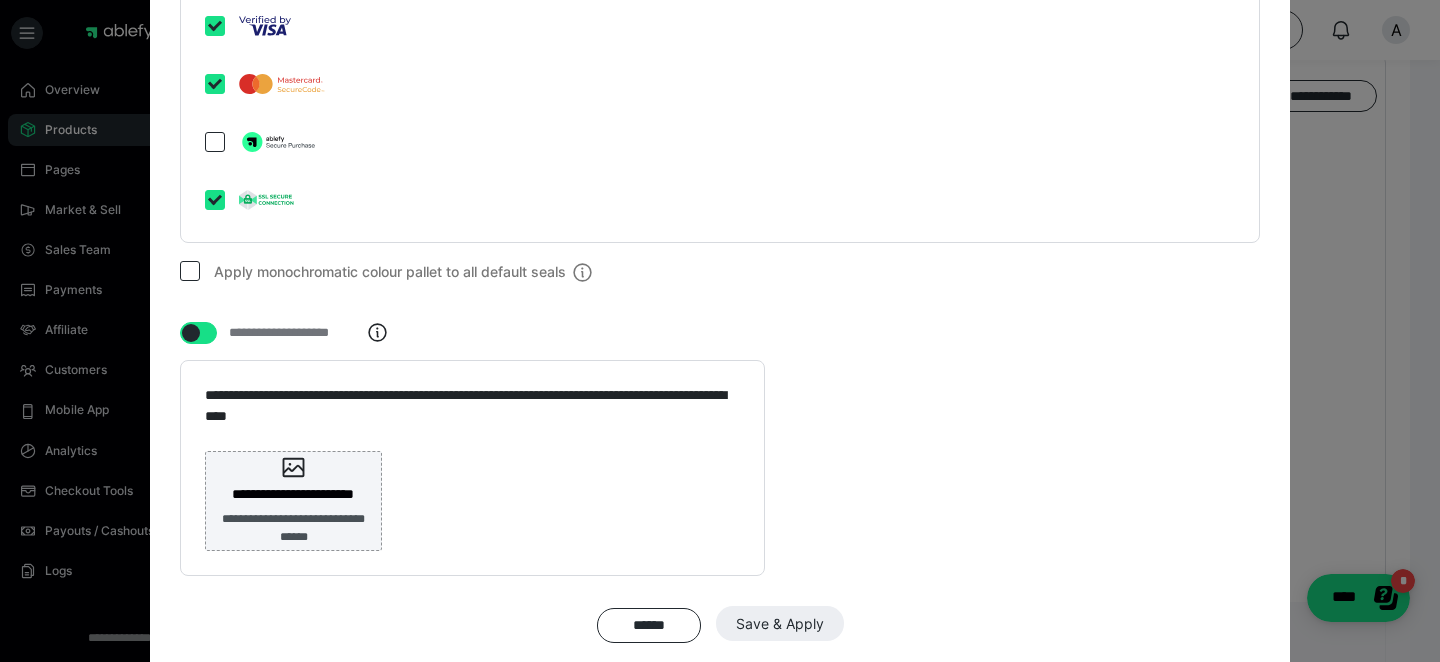 scroll, scrollTop: 4291, scrollLeft: 0, axis: vertical 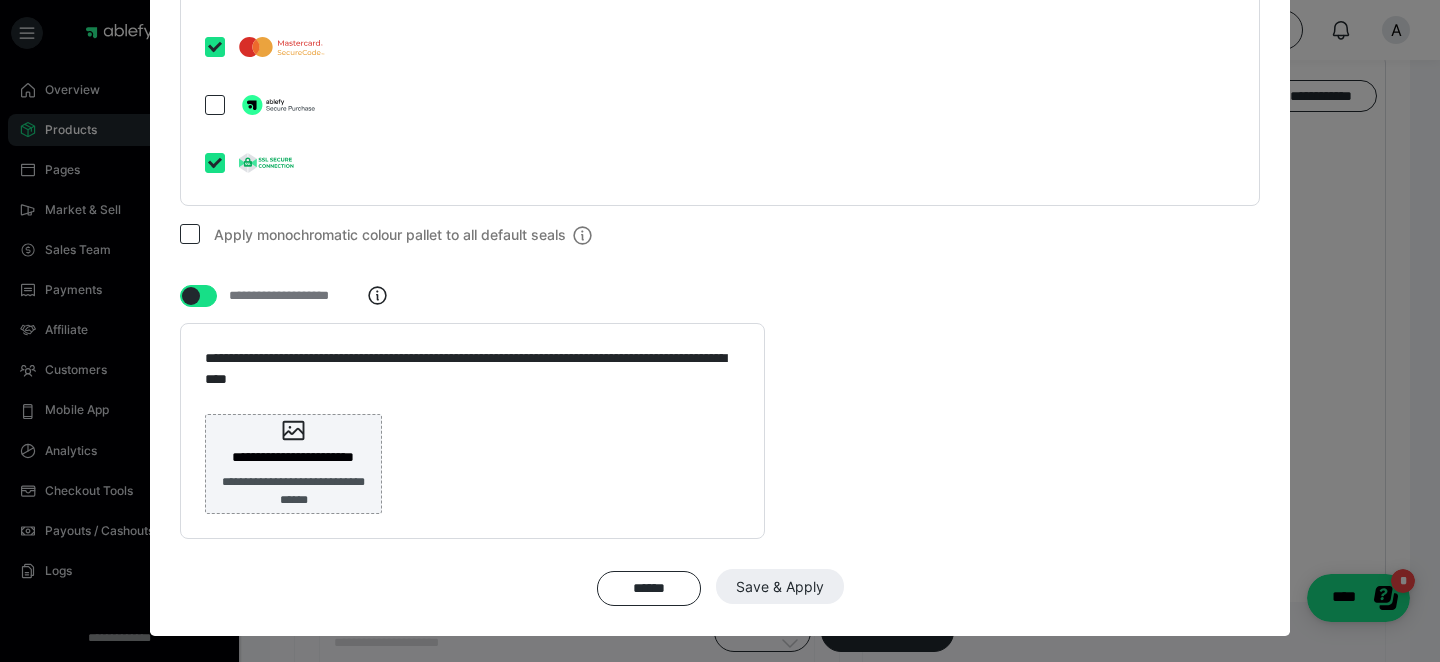 click at bounding box center [191, 296] 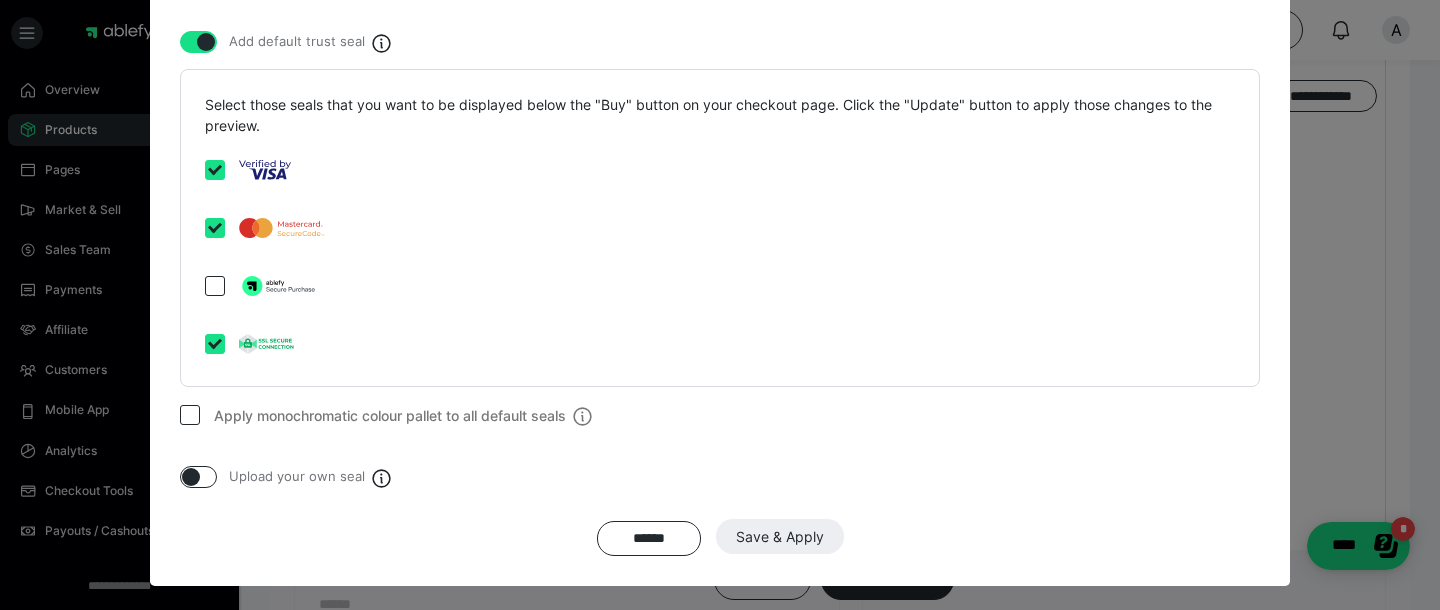 scroll, scrollTop: 4112, scrollLeft: 0, axis: vertical 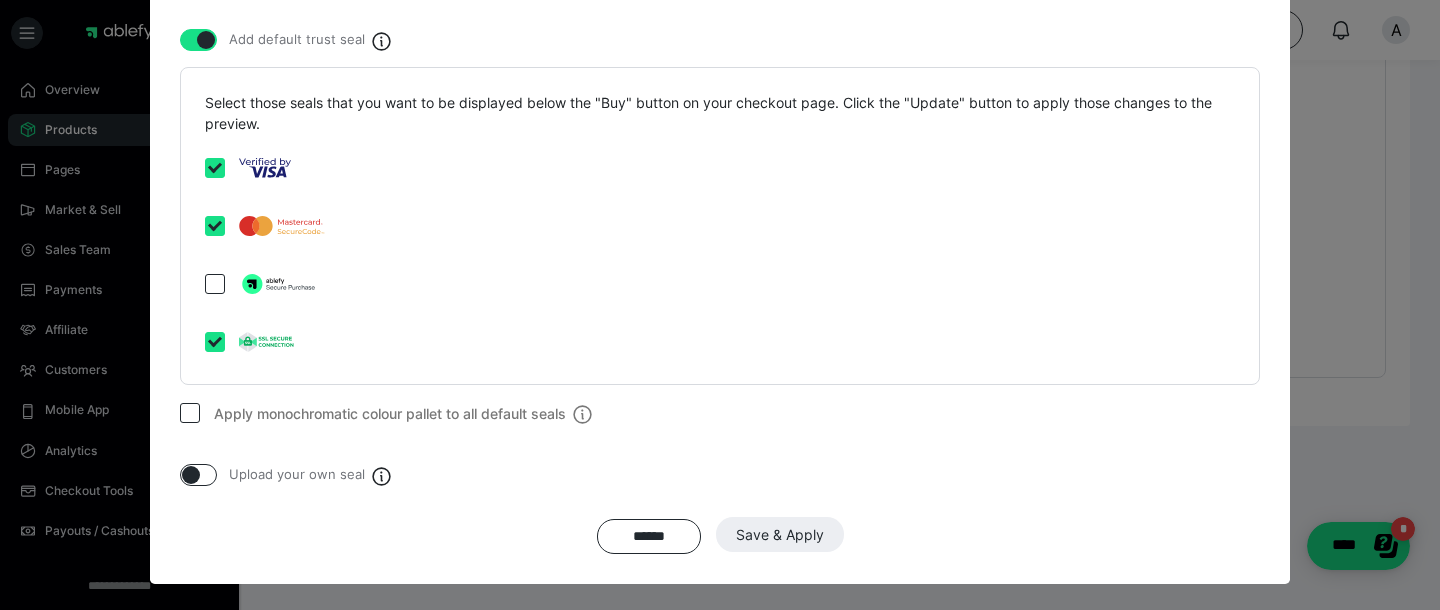click at bounding box center [191, 475] 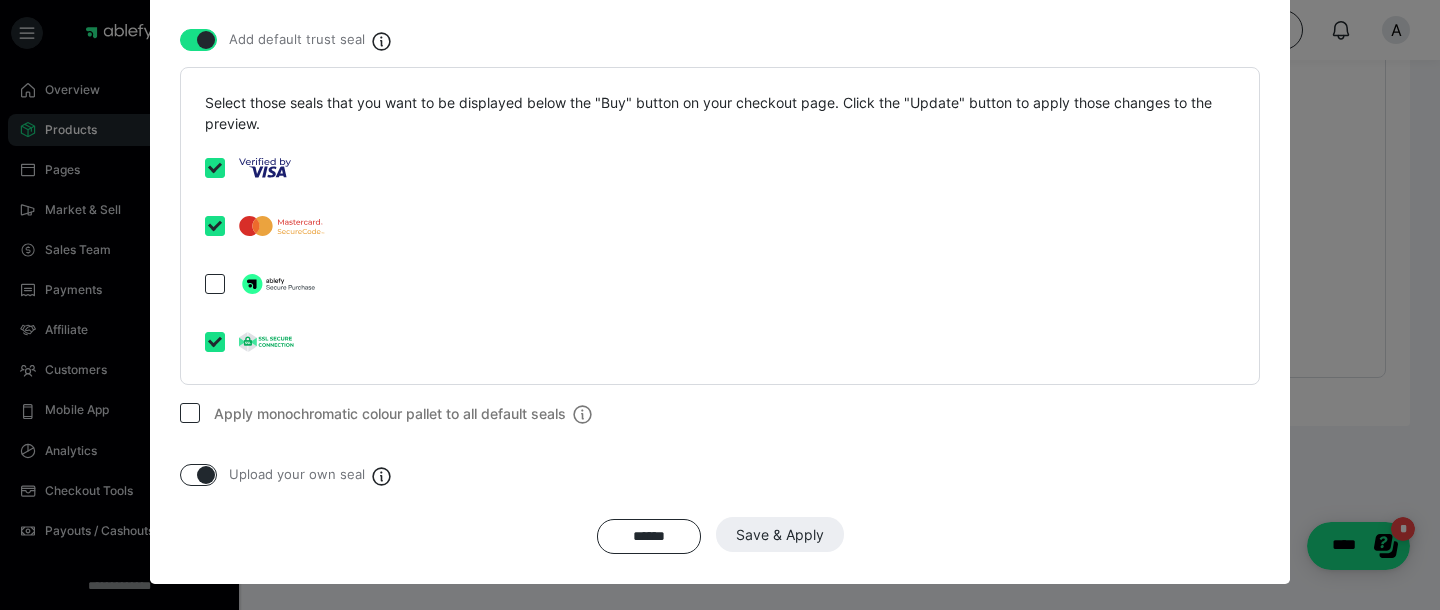 checkbox on "true" 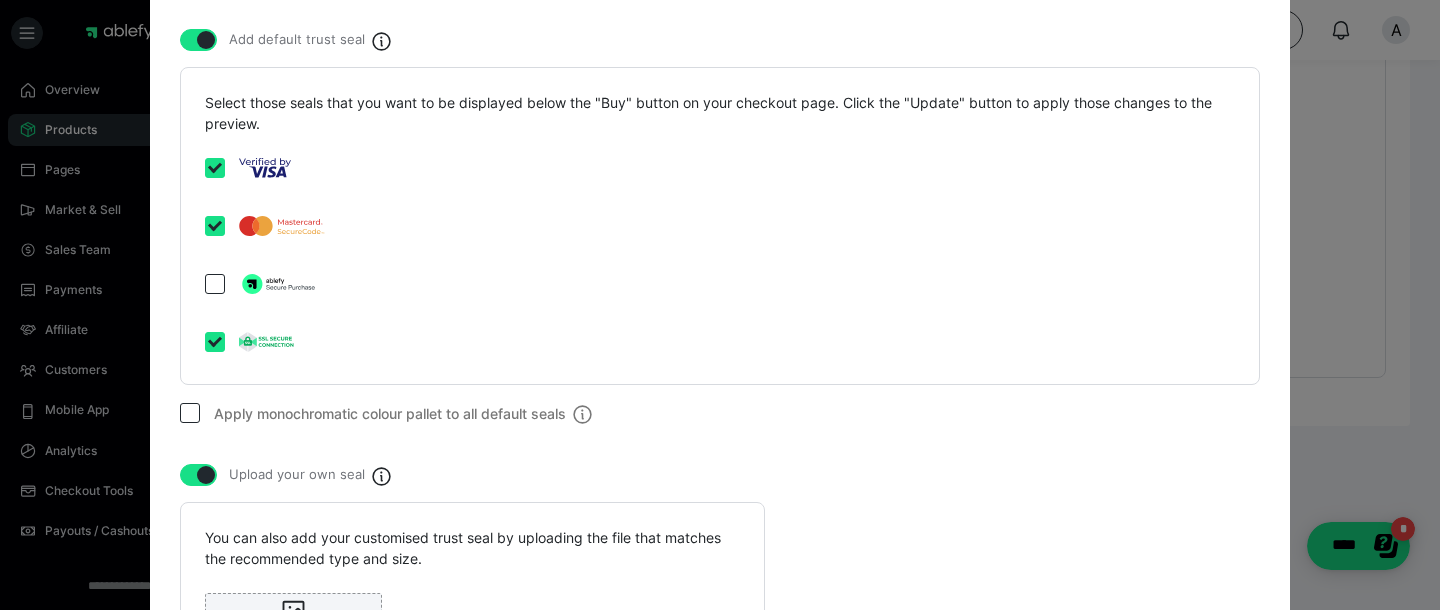 scroll, scrollTop: 4291, scrollLeft: 0, axis: vertical 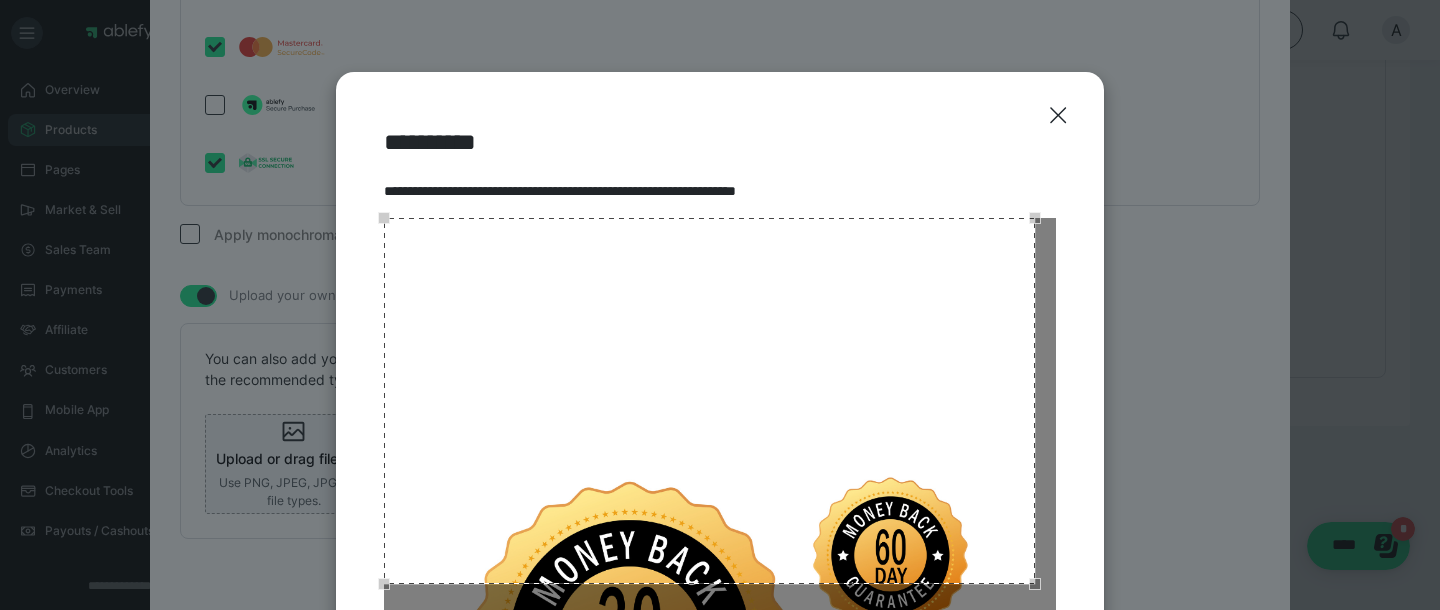 click on "**********" at bounding box center (720, -1394) 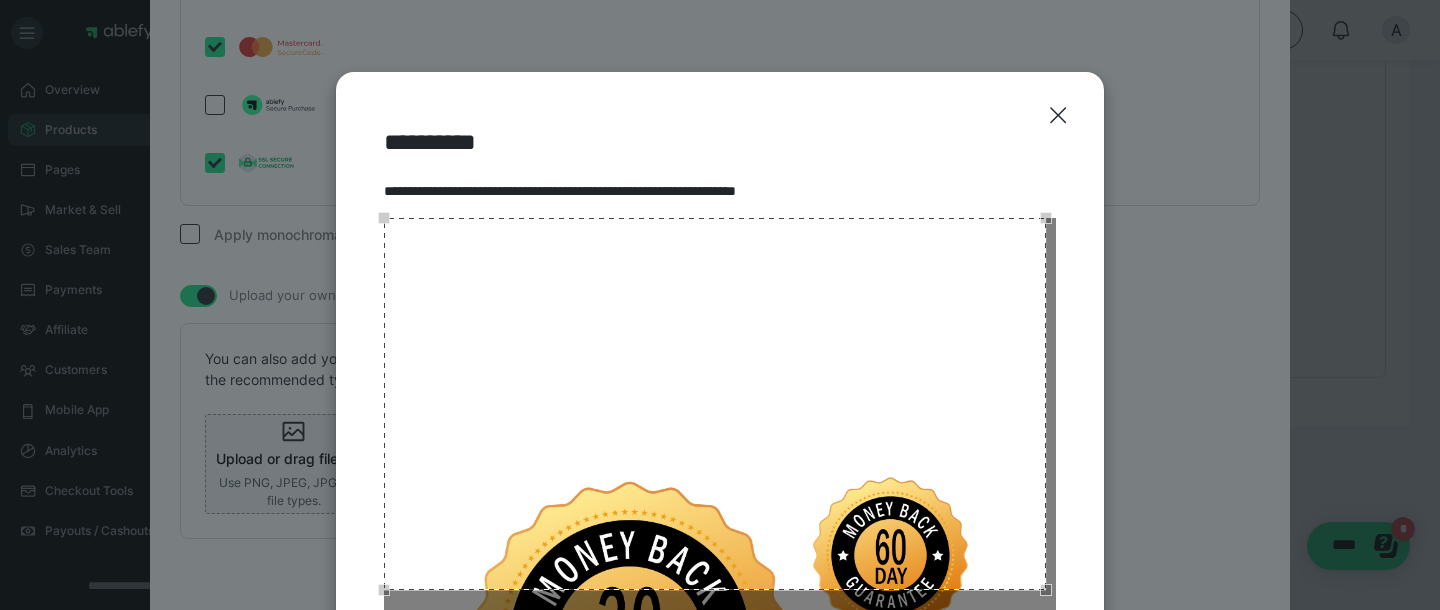 scroll, scrollTop: 279, scrollLeft: 0, axis: vertical 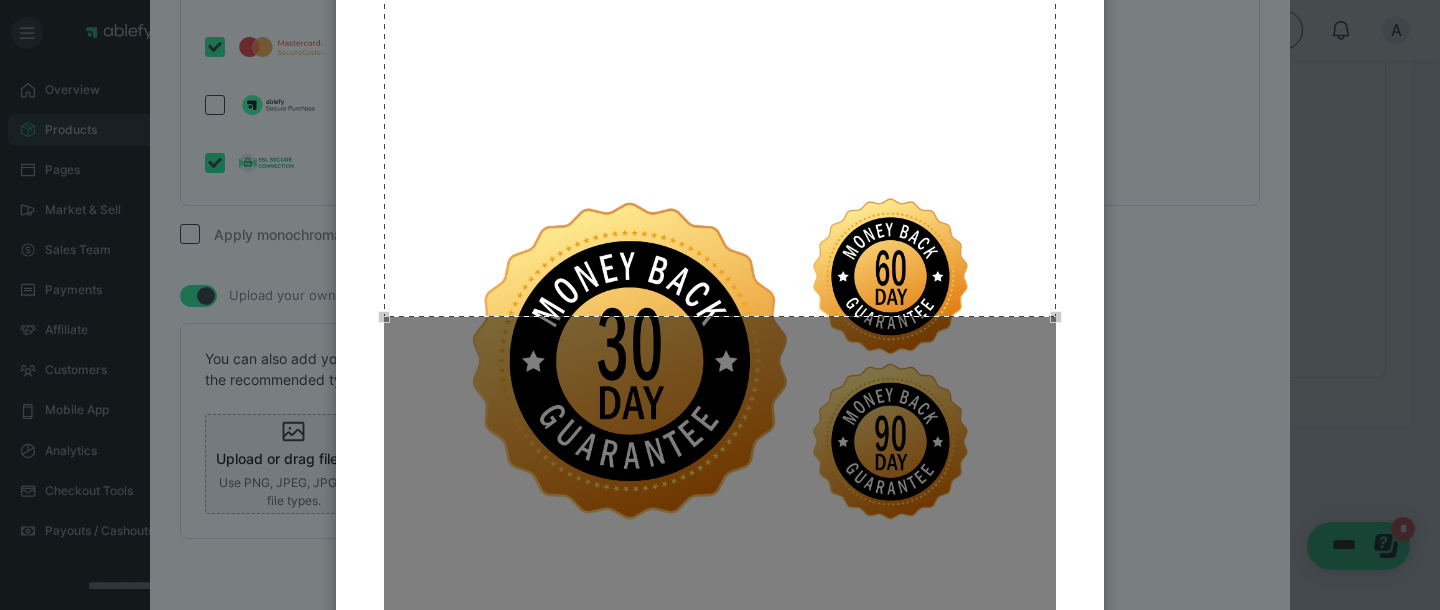 click on "**********" at bounding box center [720, 354] 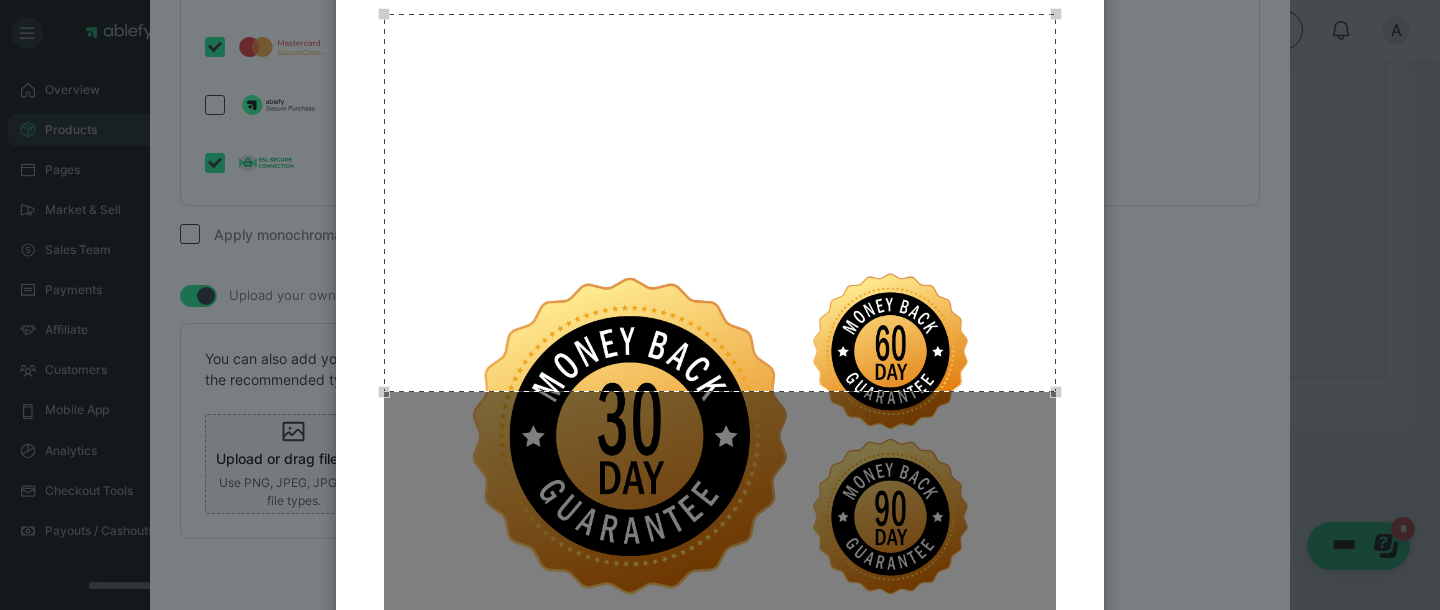 scroll, scrollTop: 195, scrollLeft: 0, axis: vertical 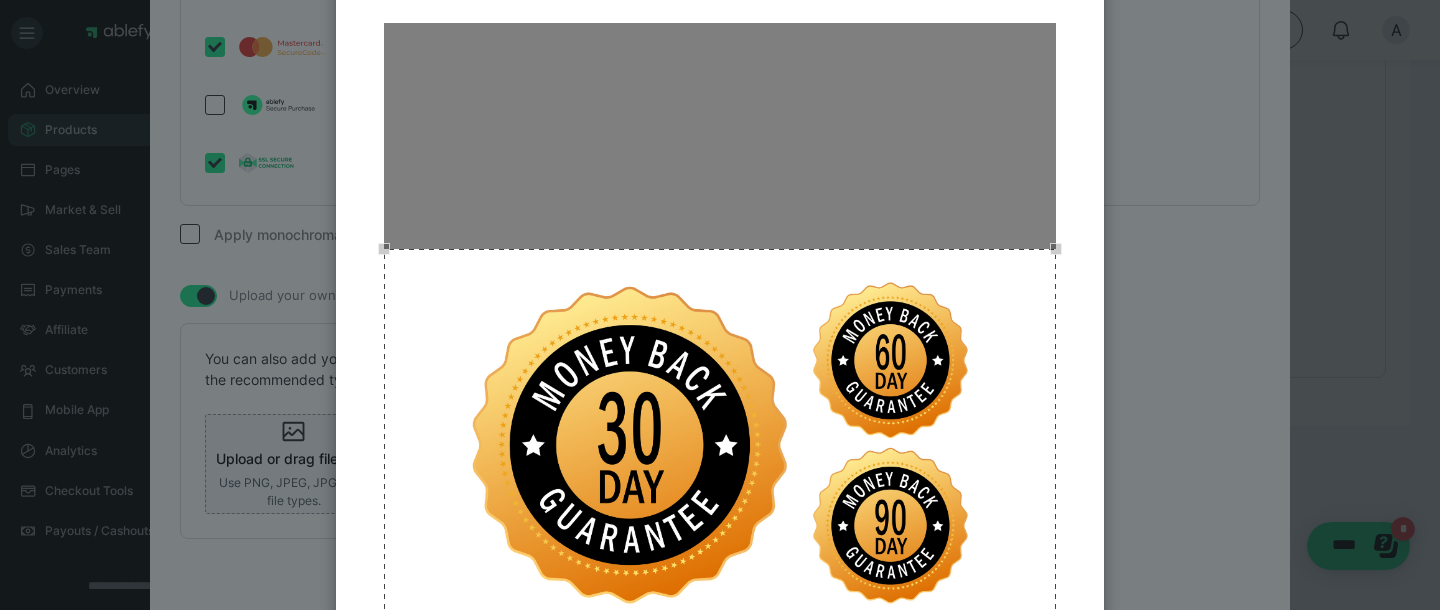 click at bounding box center (720, 438) 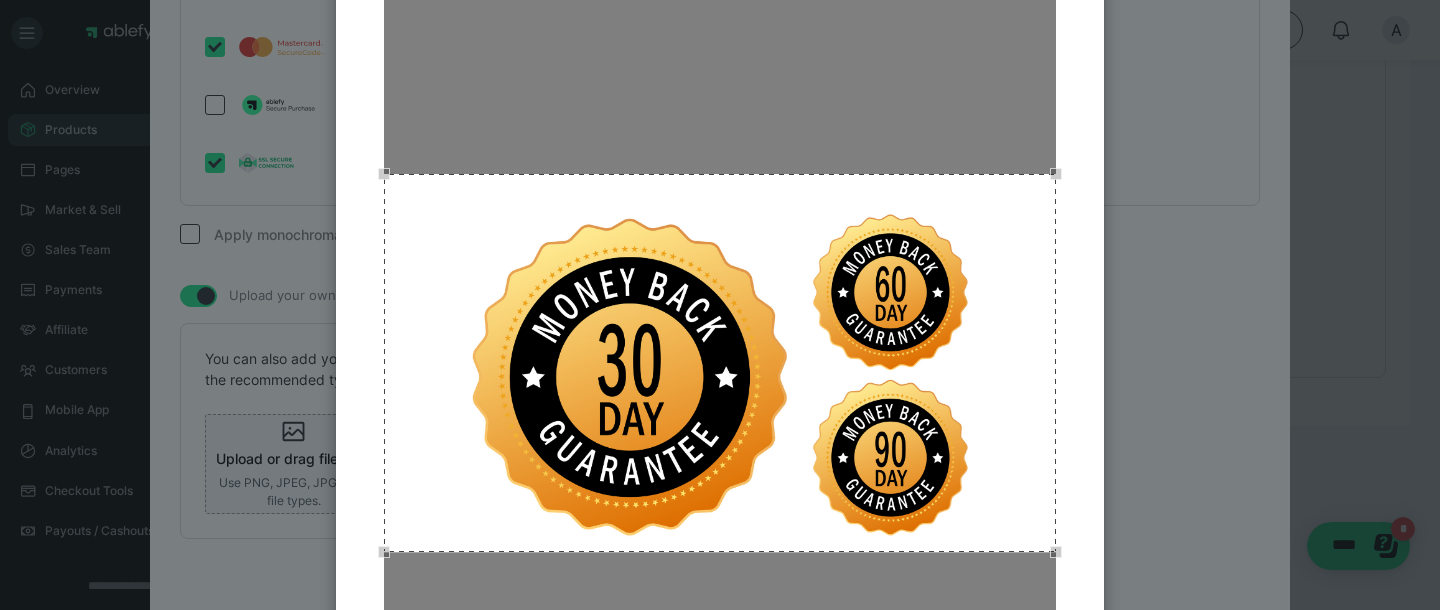 scroll, scrollTop: 297, scrollLeft: 0, axis: vertical 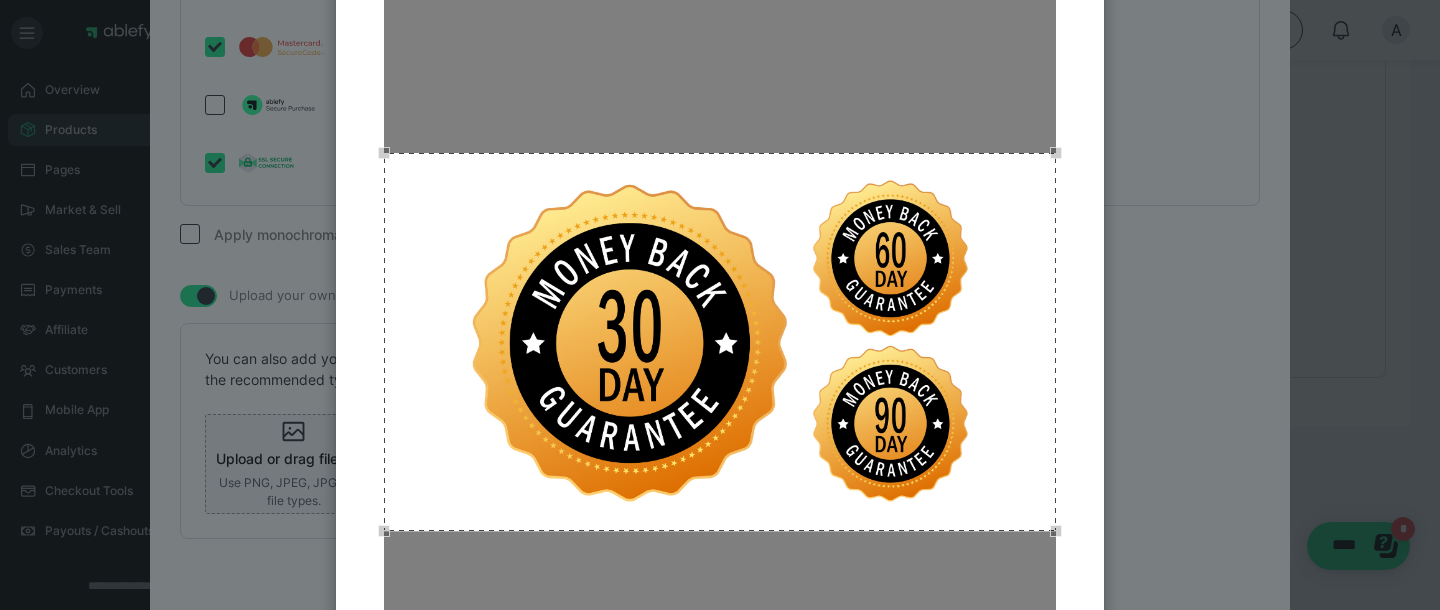 click at bounding box center [720, 342] 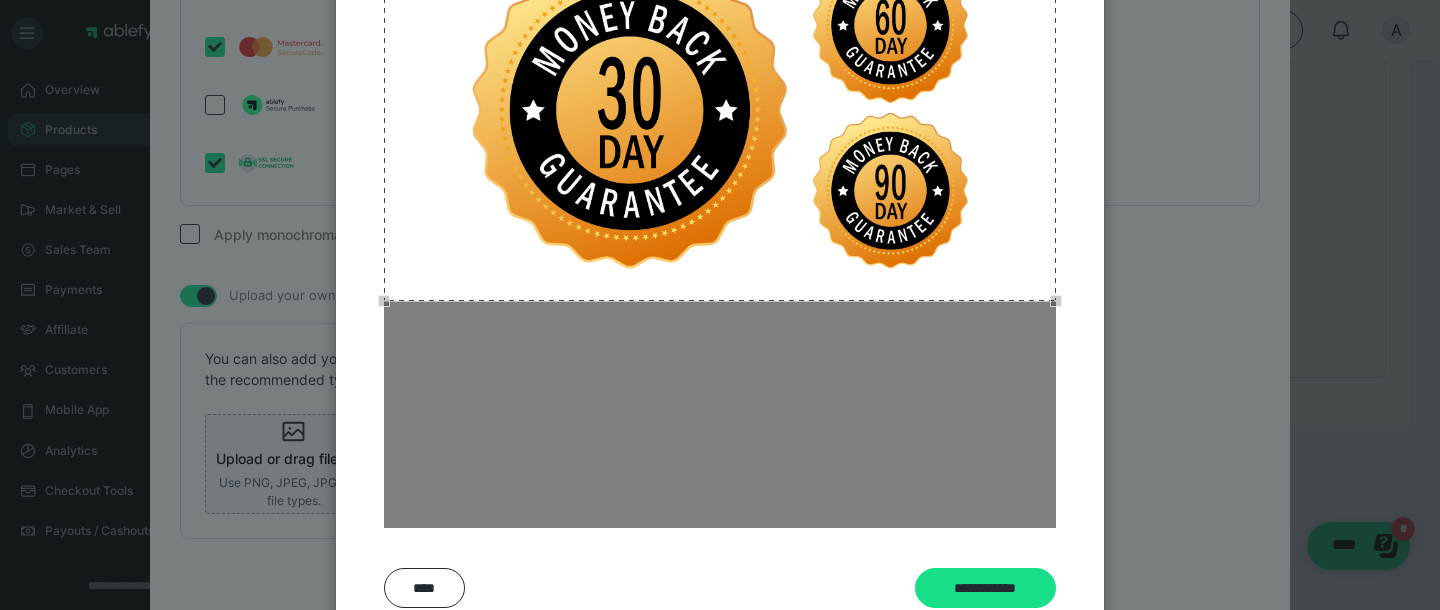scroll, scrollTop: 582, scrollLeft: 0, axis: vertical 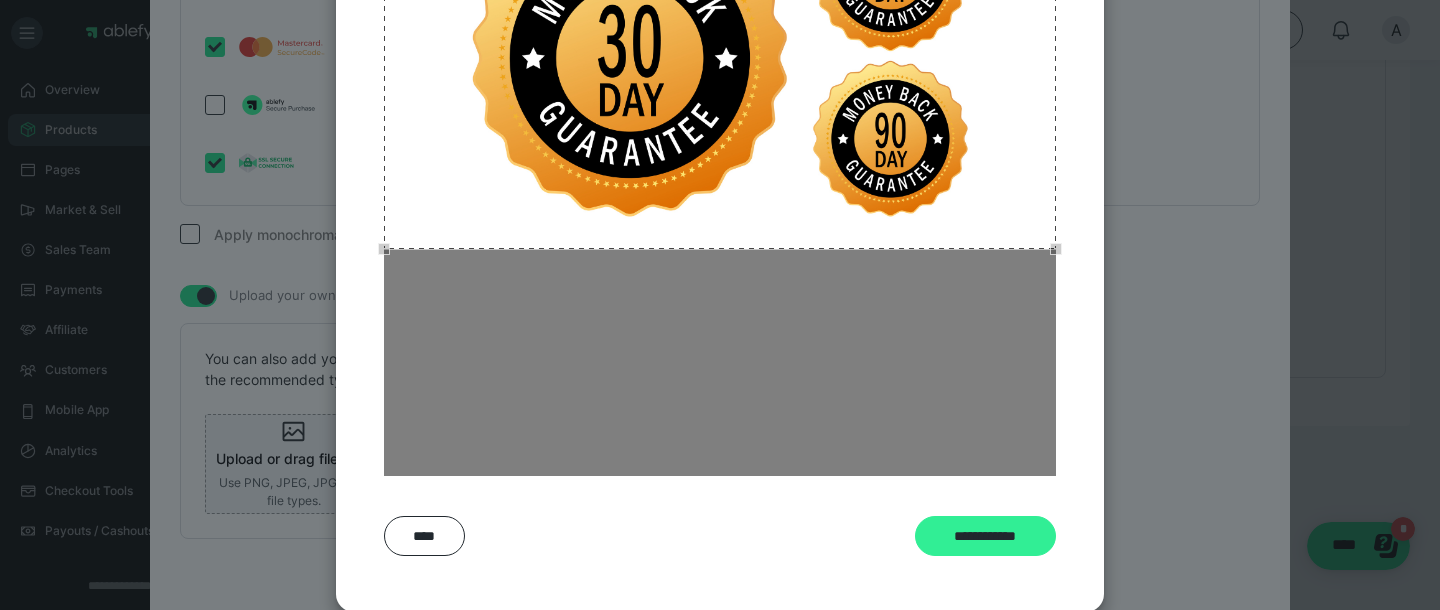 click on "**********" at bounding box center (985, 536) 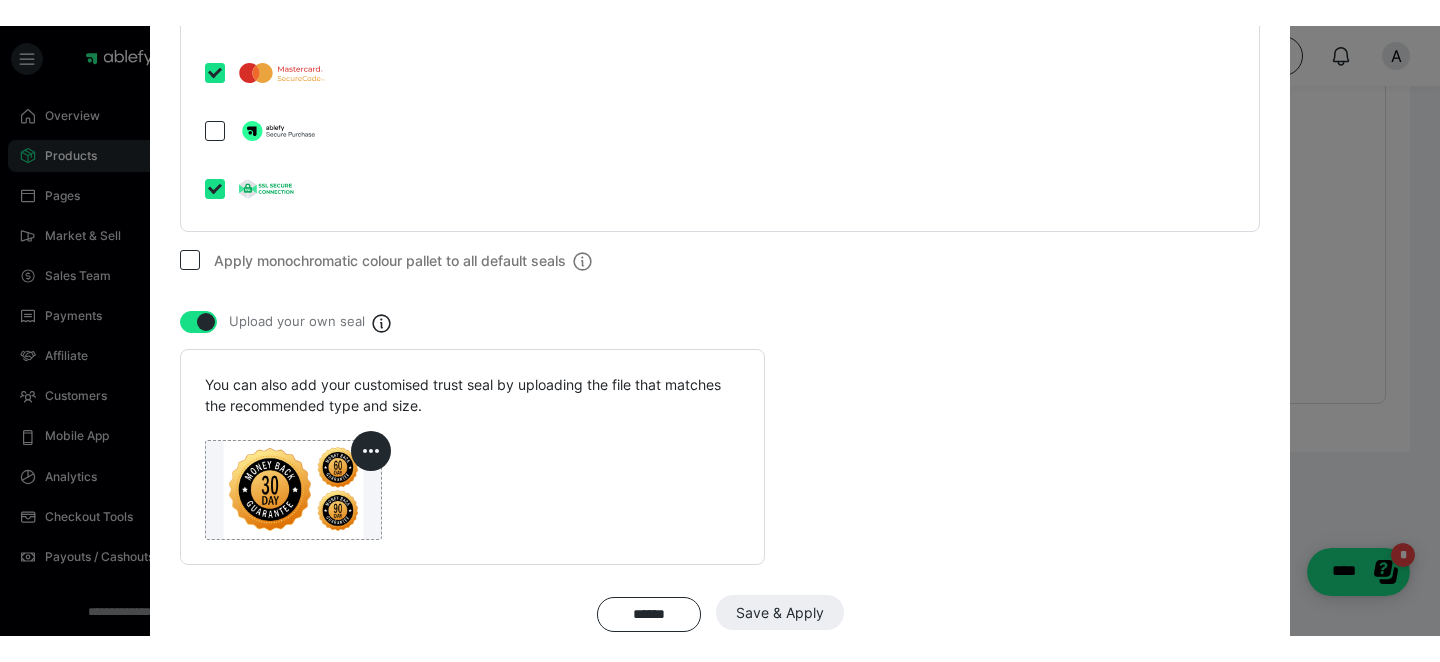 scroll, scrollTop: 3345, scrollLeft: 0, axis: vertical 